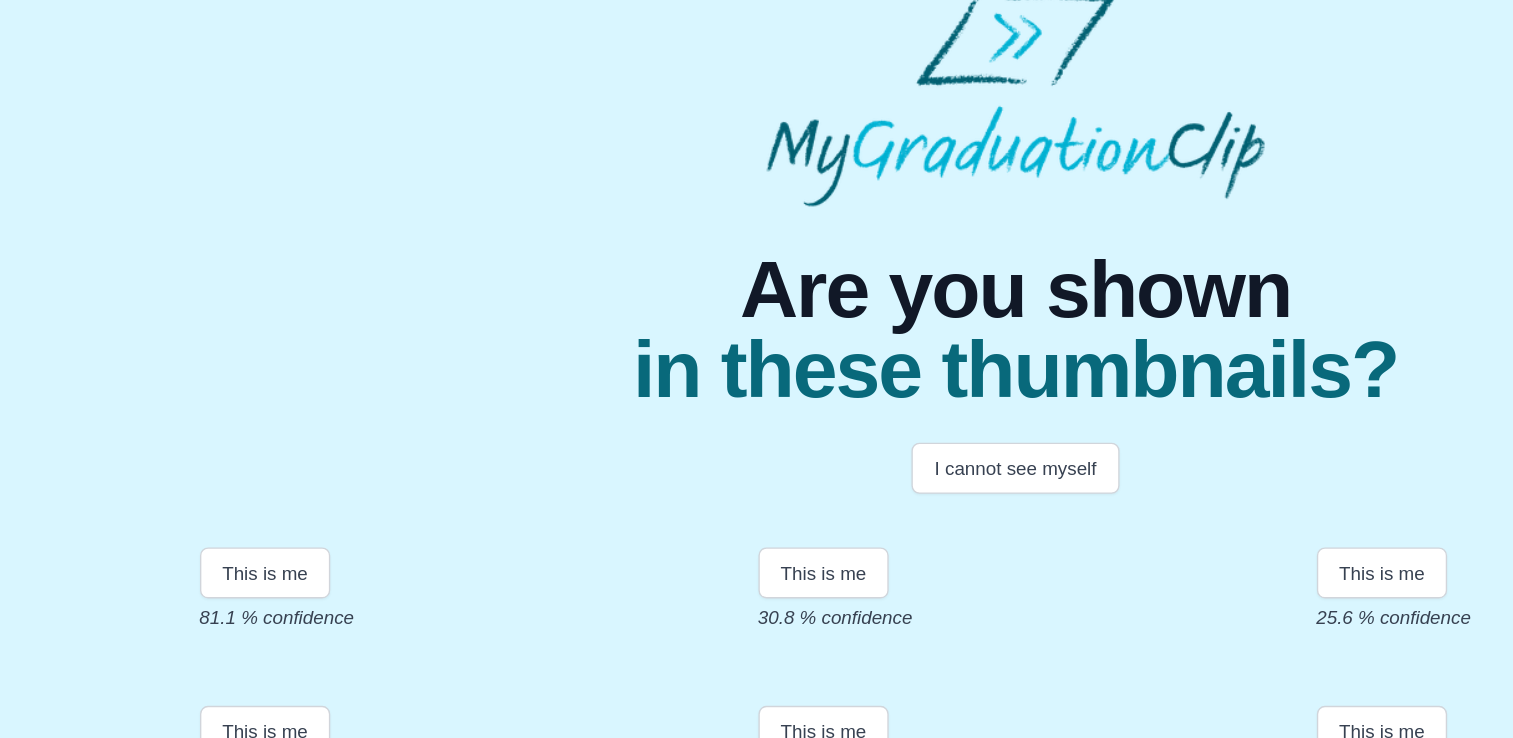 scroll, scrollTop: 215, scrollLeft: 0, axis: vertical 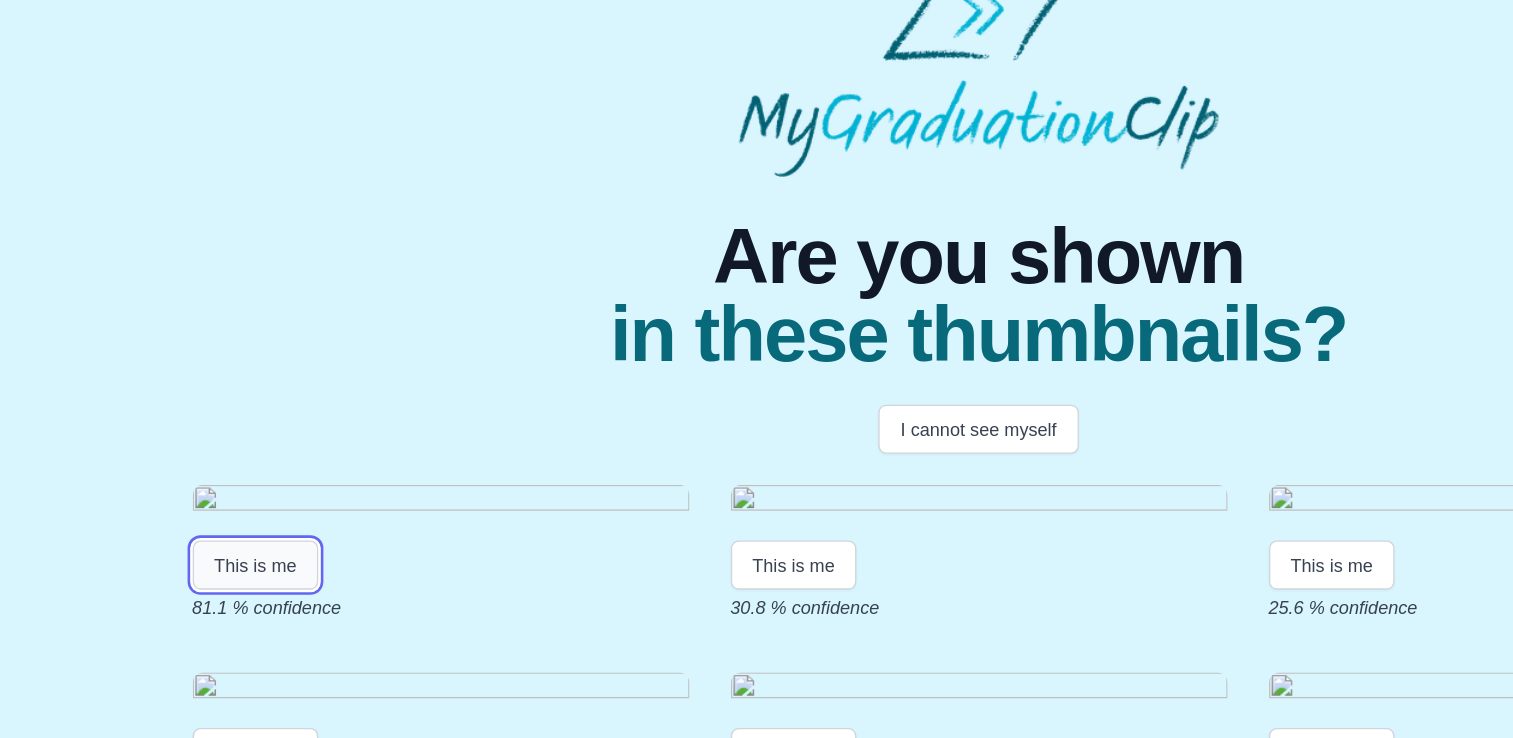 click on "This is me" at bounding box center (198, 448) 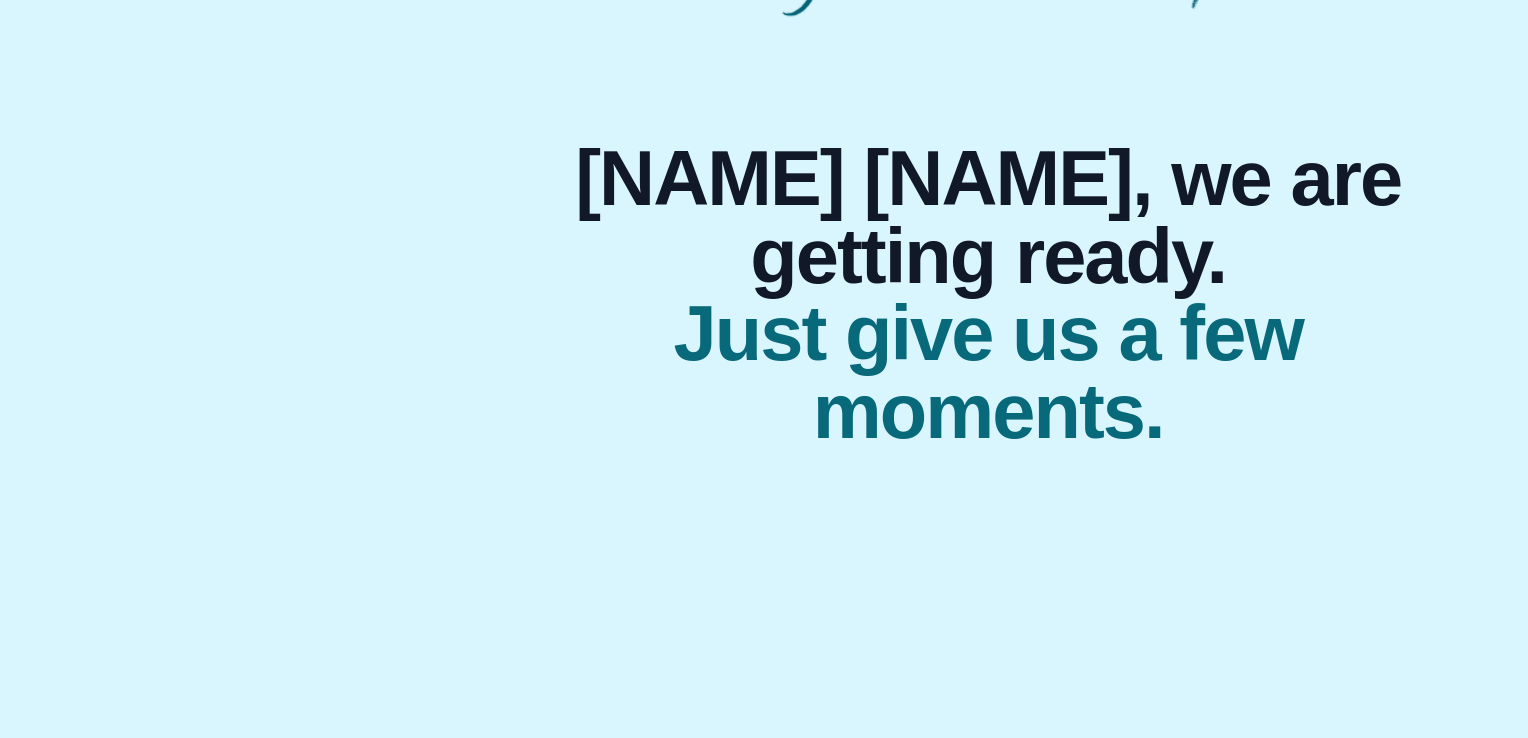 scroll, scrollTop: 0, scrollLeft: 0, axis: both 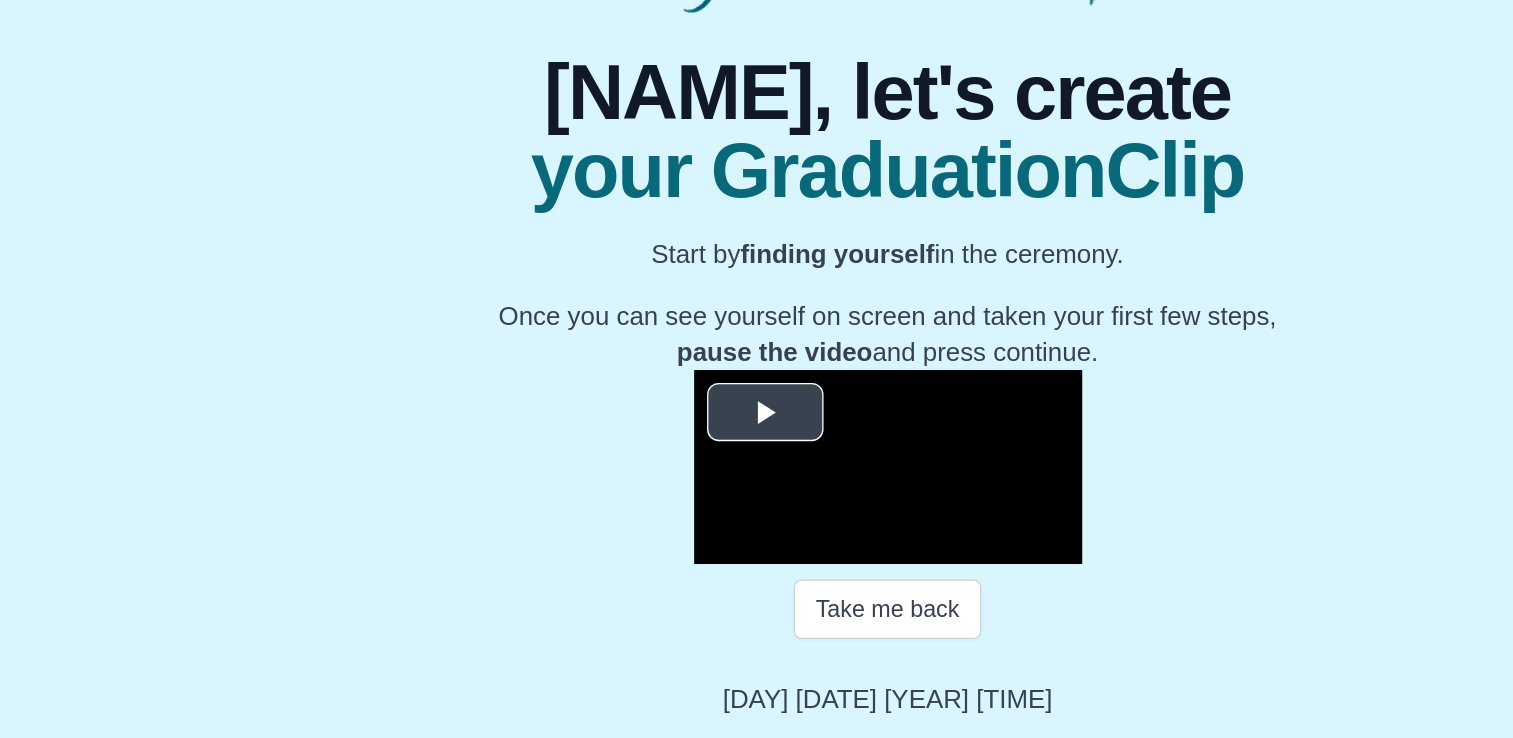 click at bounding box center (662, 486) 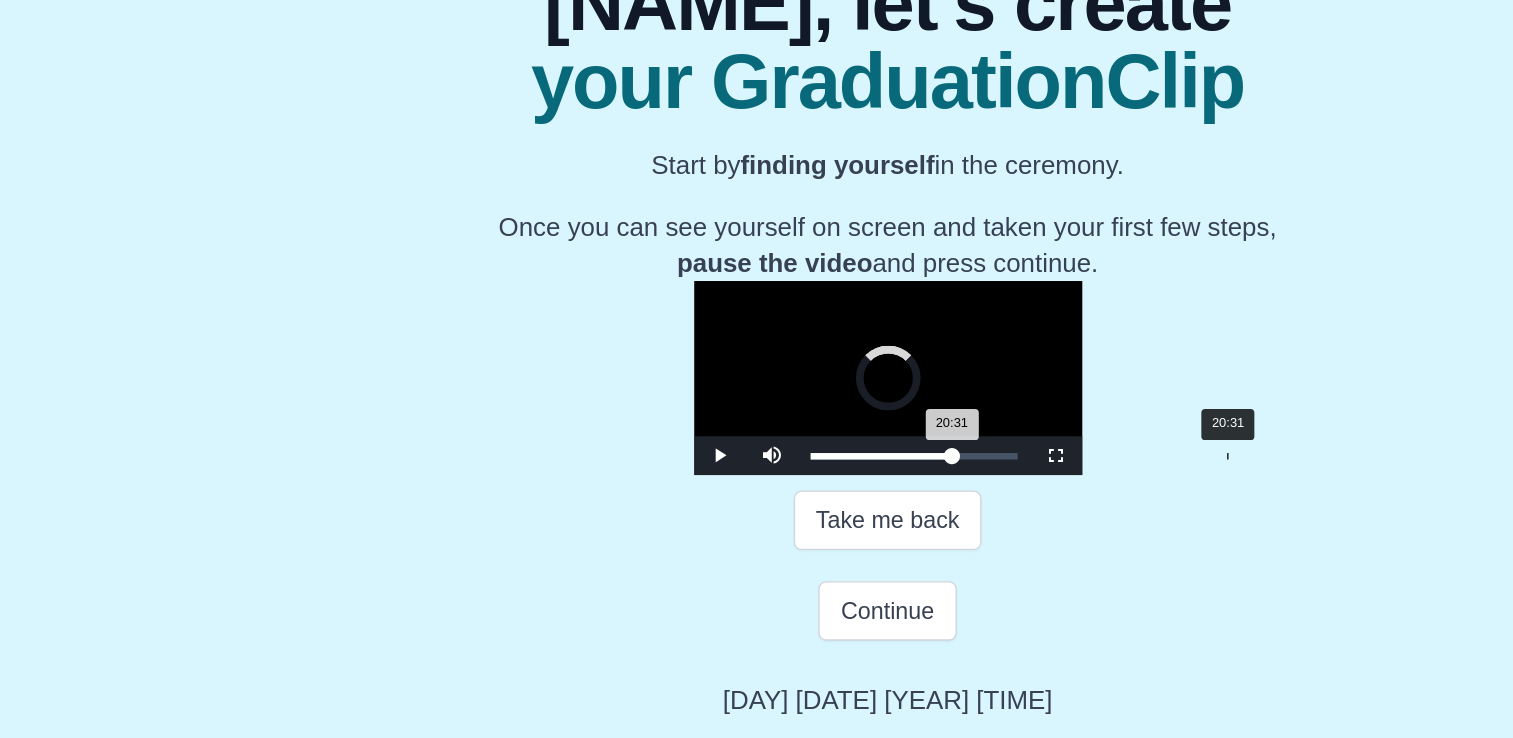 click on "Loaded : 0% 20:31 20:31 Progress : 0%" at bounding box center [777, 519] 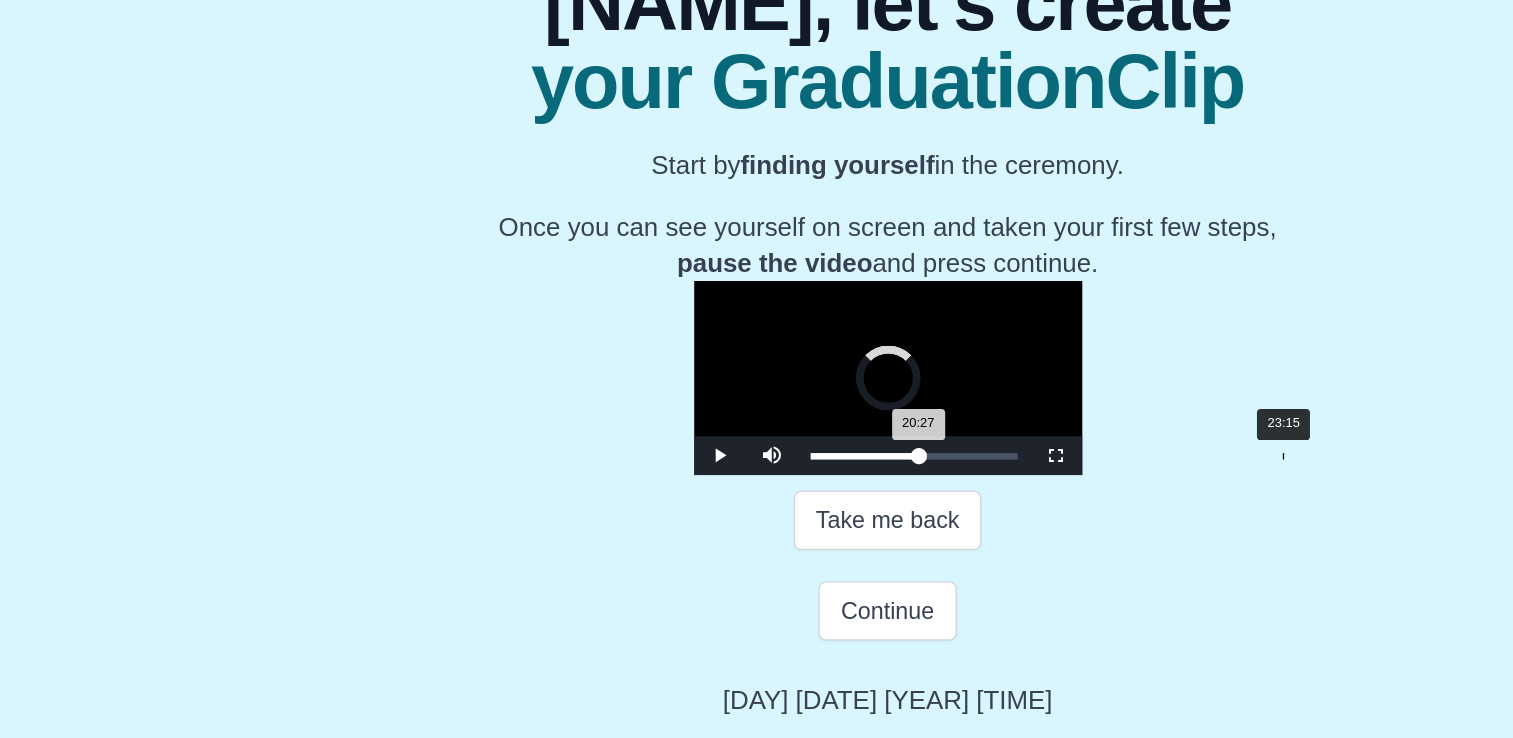 drag, startPoint x: 789, startPoint y: 652, endPoint x: 844, endPoint y: 655, distance: 55.081757 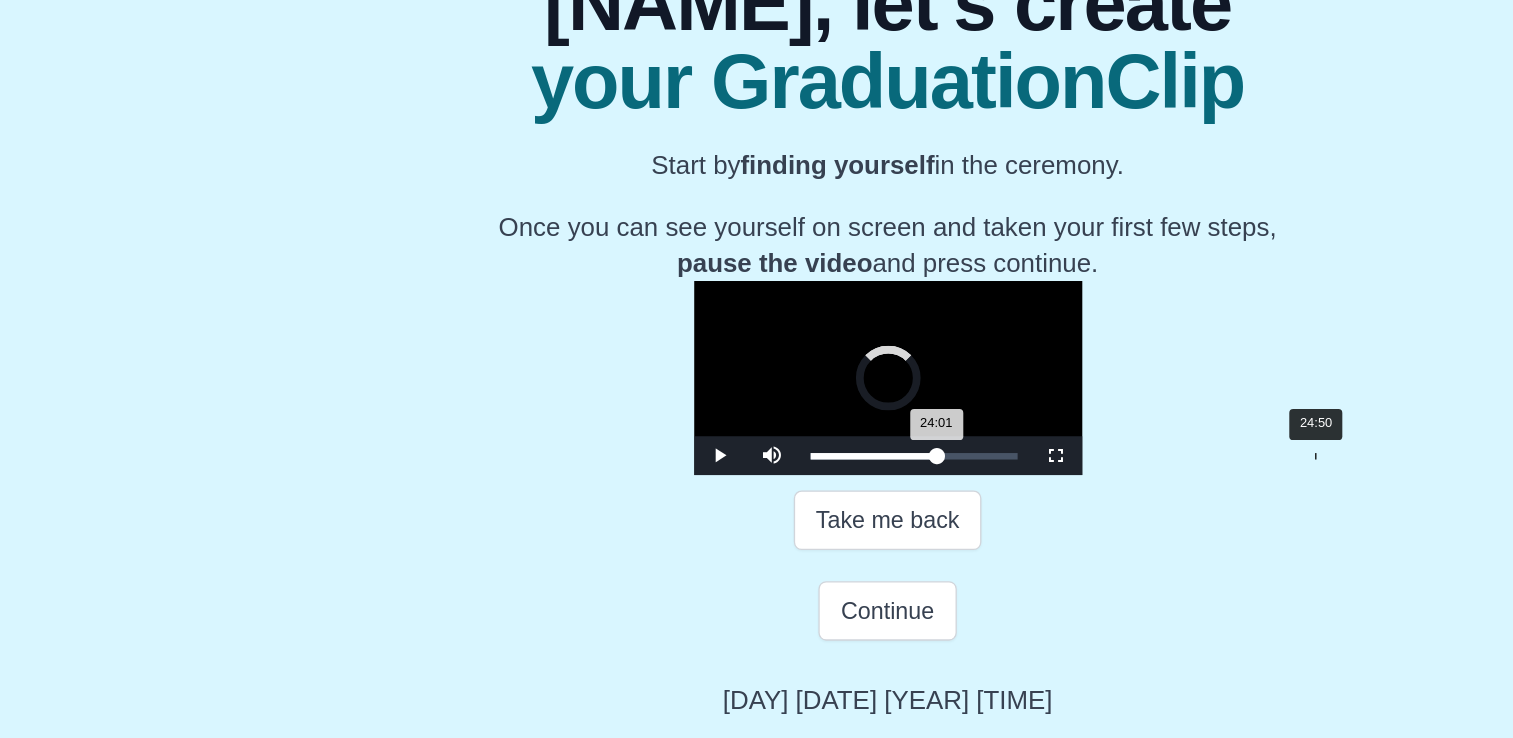 drag, startPoint x: 844, startPoint y: 654, endPoint x: 859, endPoint y: 655, distance: 15.033297 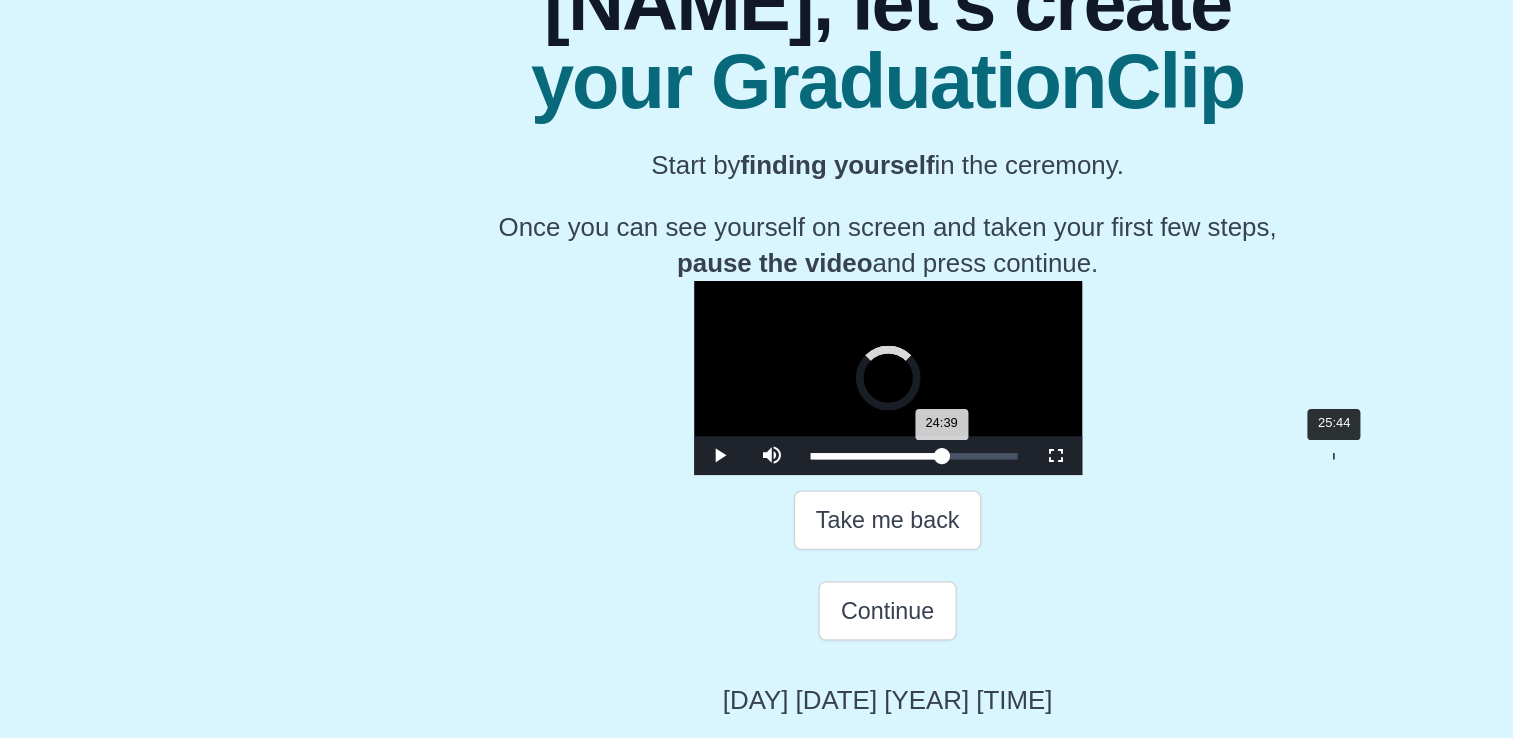 drag, startPoint x: 855, startPoint y: 653, endPoint x: 880, endPoint y: 653, distance: 25 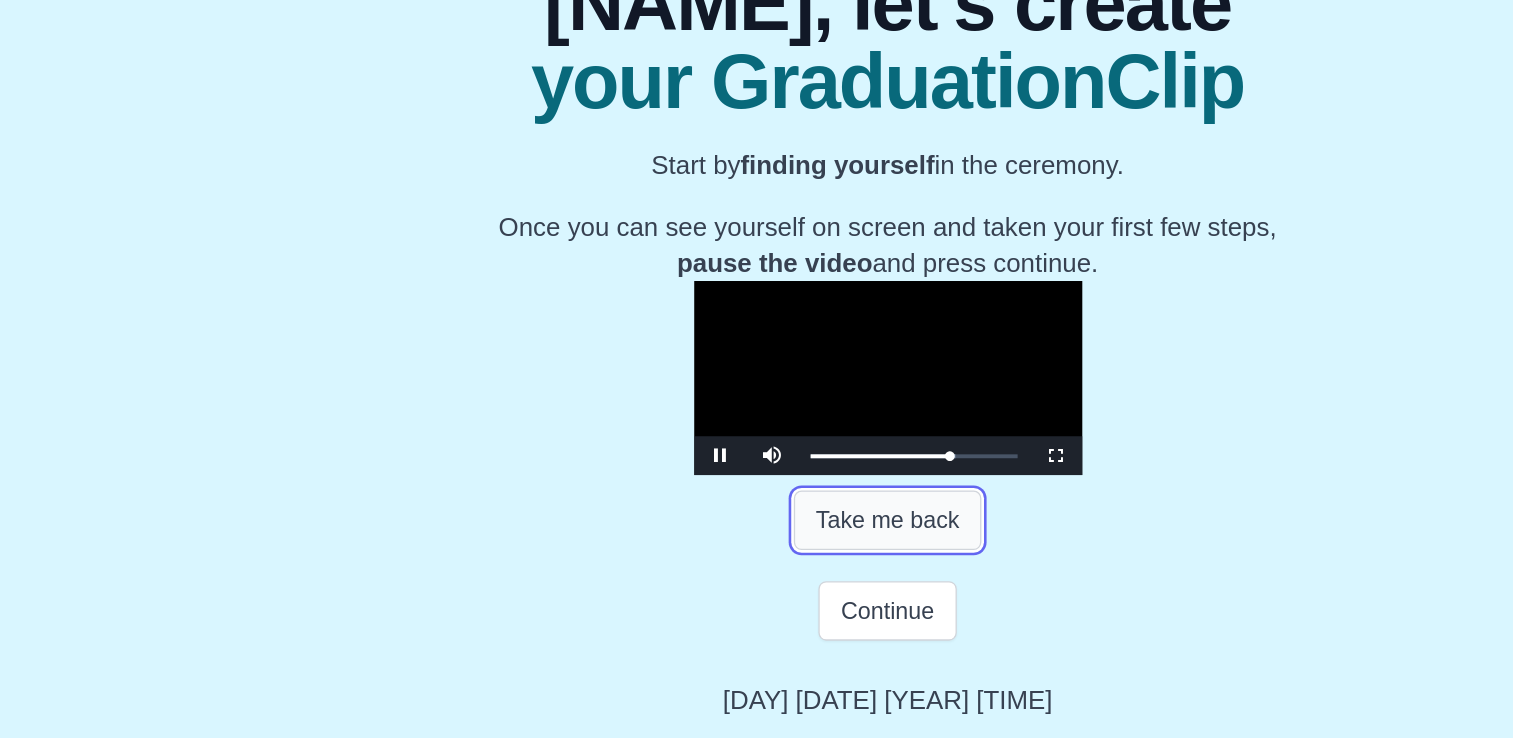click on "Take me back" at bounding box center (756, 569) 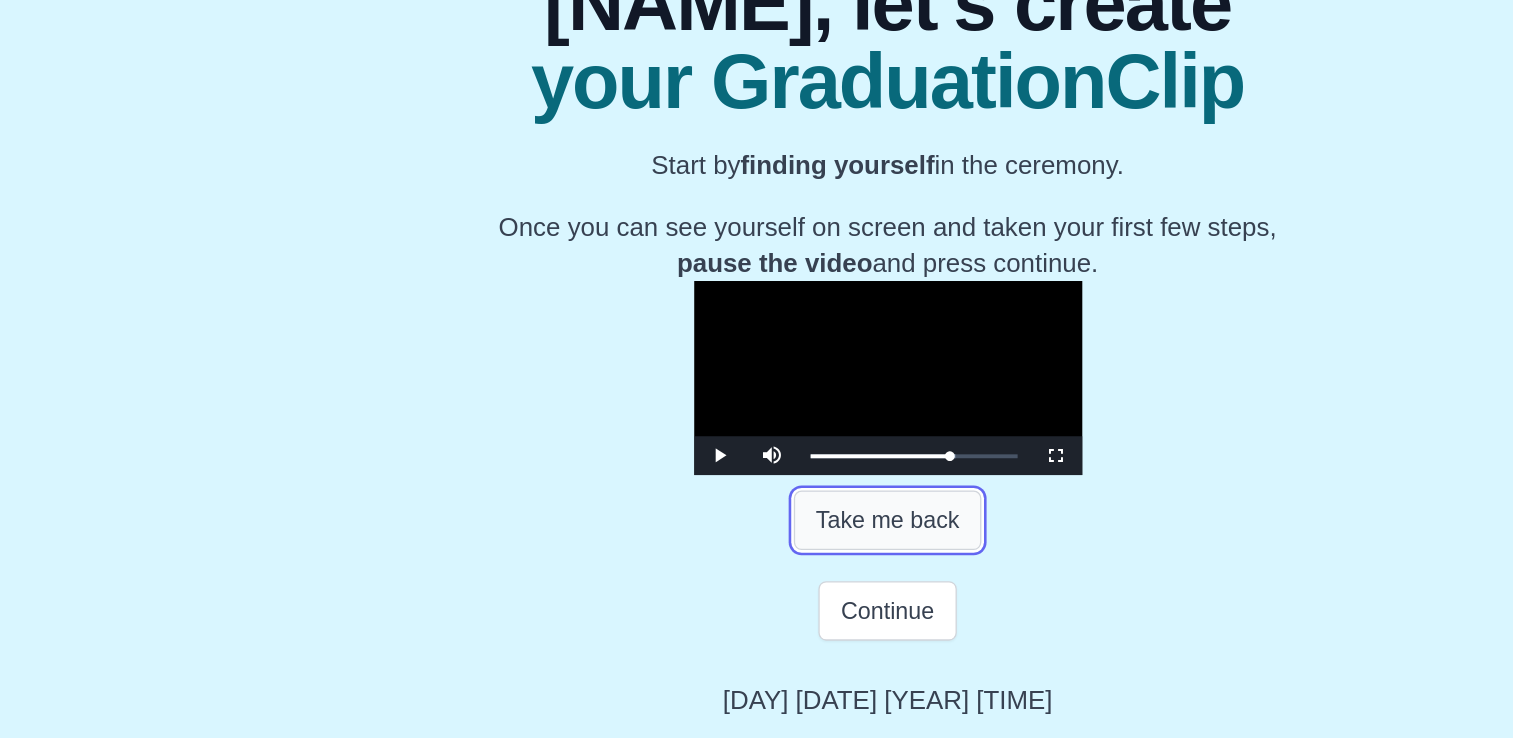 click on "Take me back" at bounding box center (756, 569) 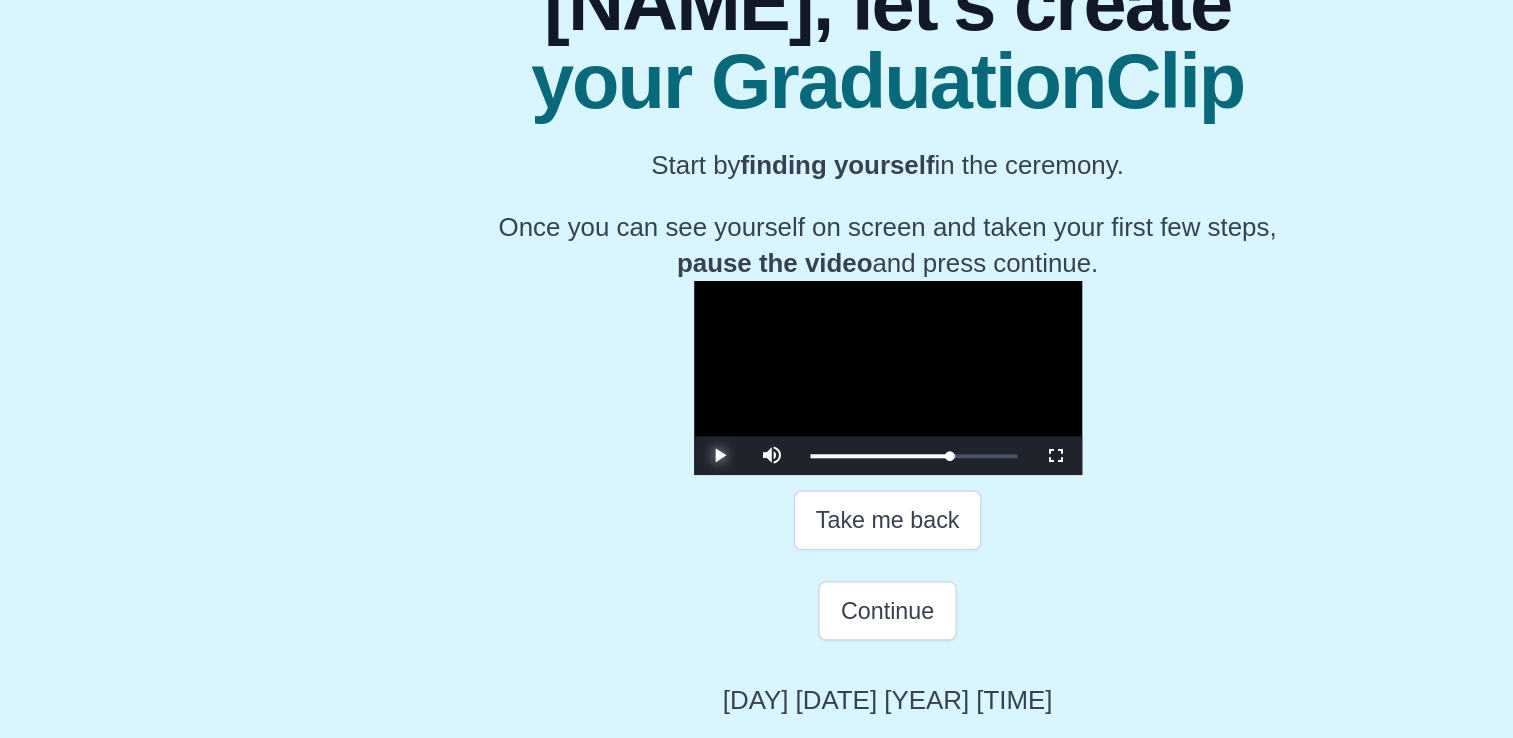 click at bounding box center (627, 519) 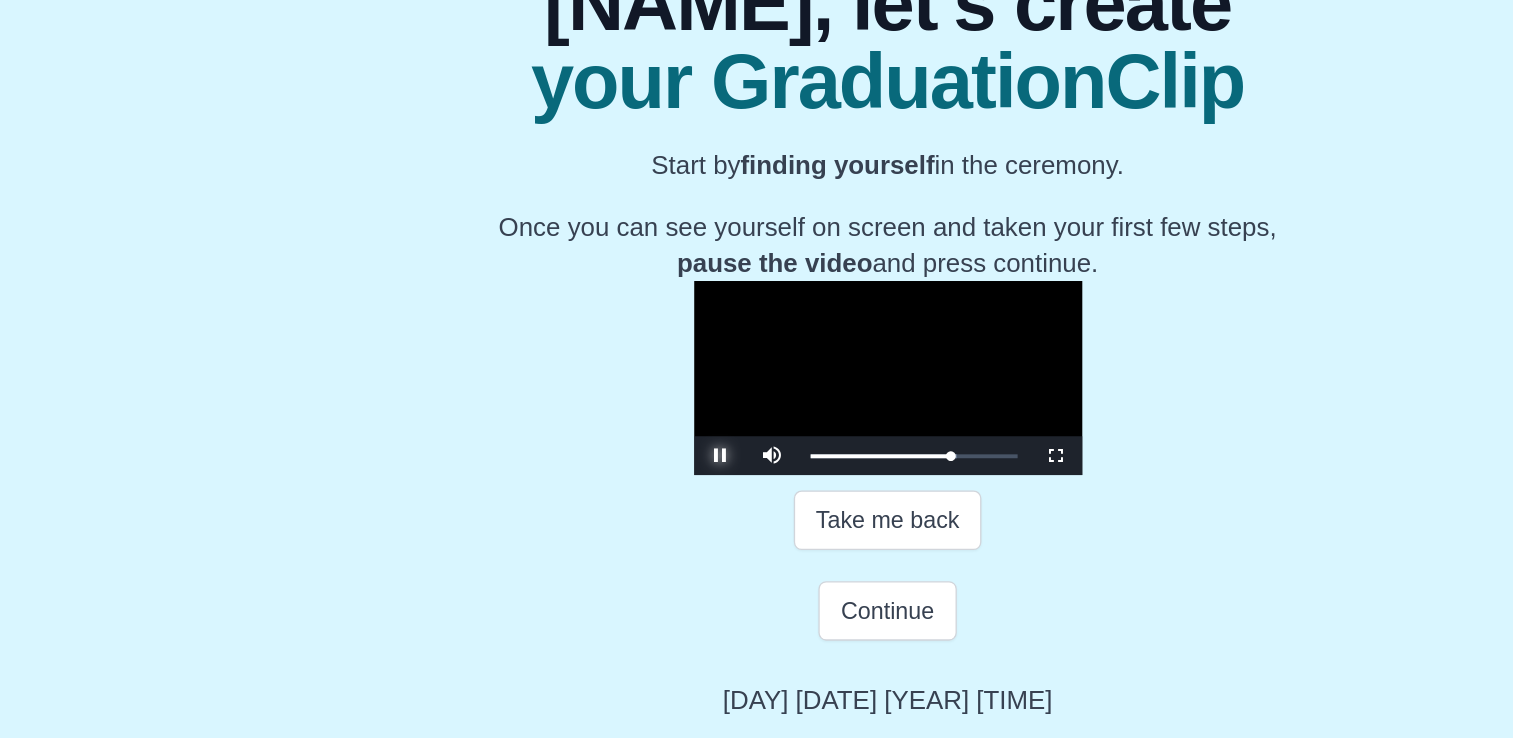 click at bounding box center (627, 519) 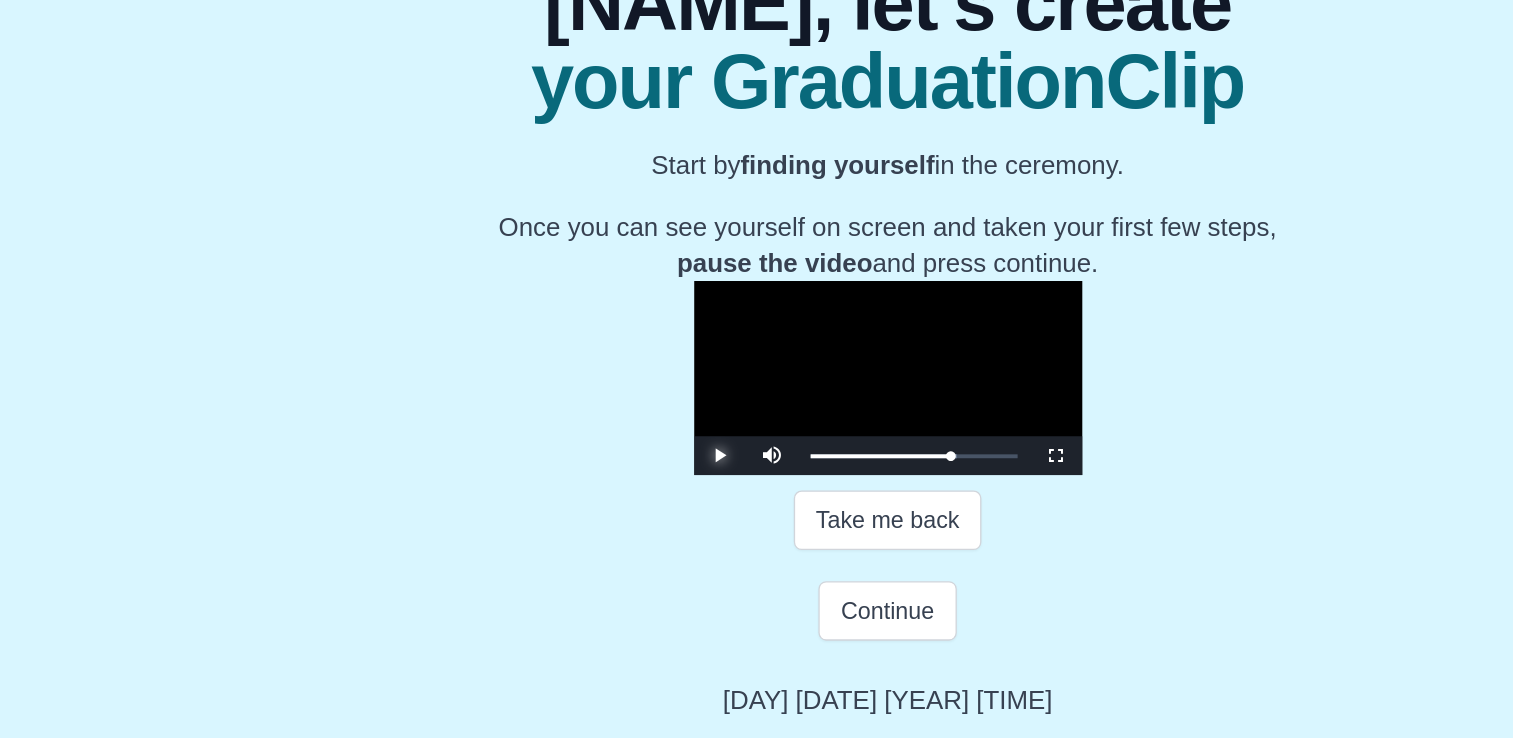 scroll, scrollTop: 404, scrollLeft: 0, axis: vertical 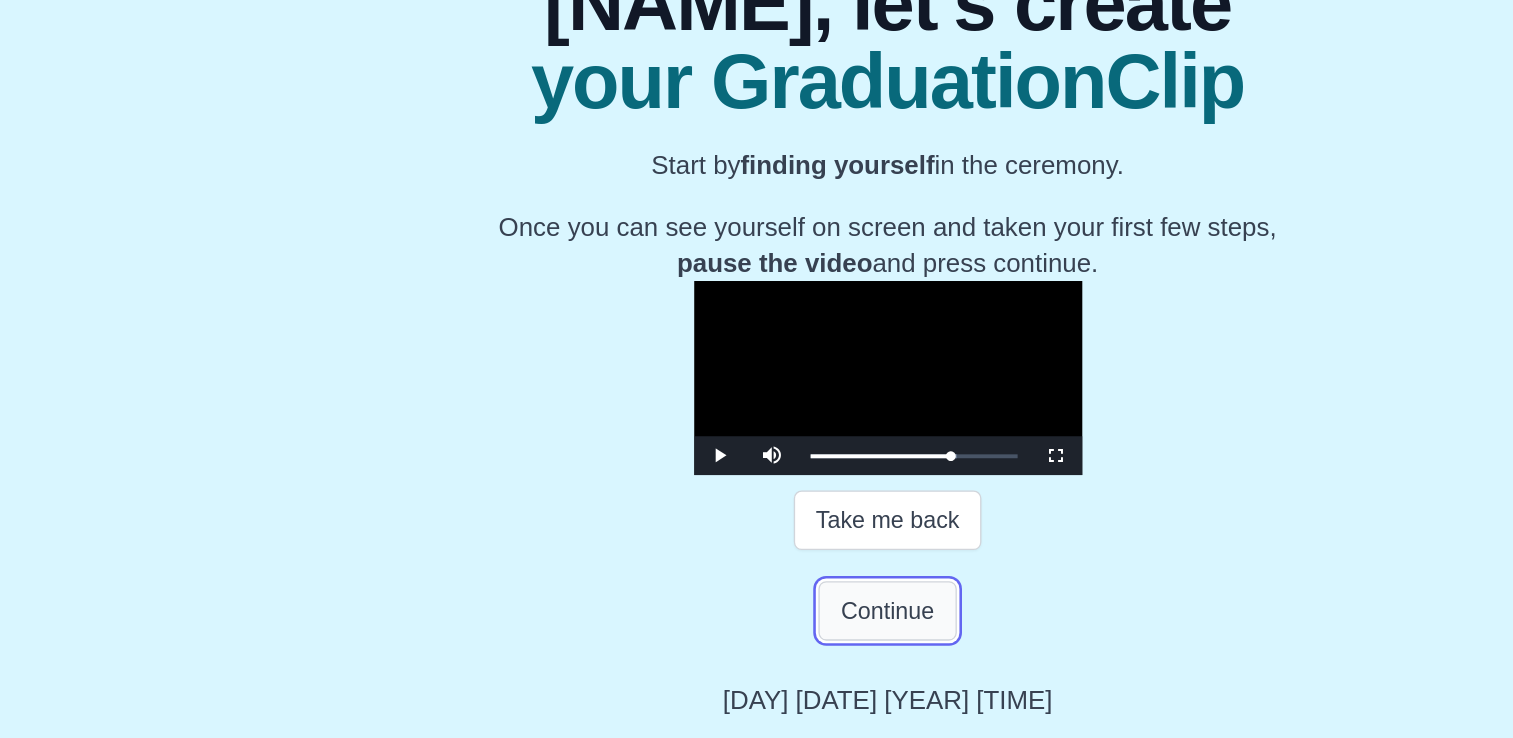 click on "Continue" at bounding box center (756, 639) 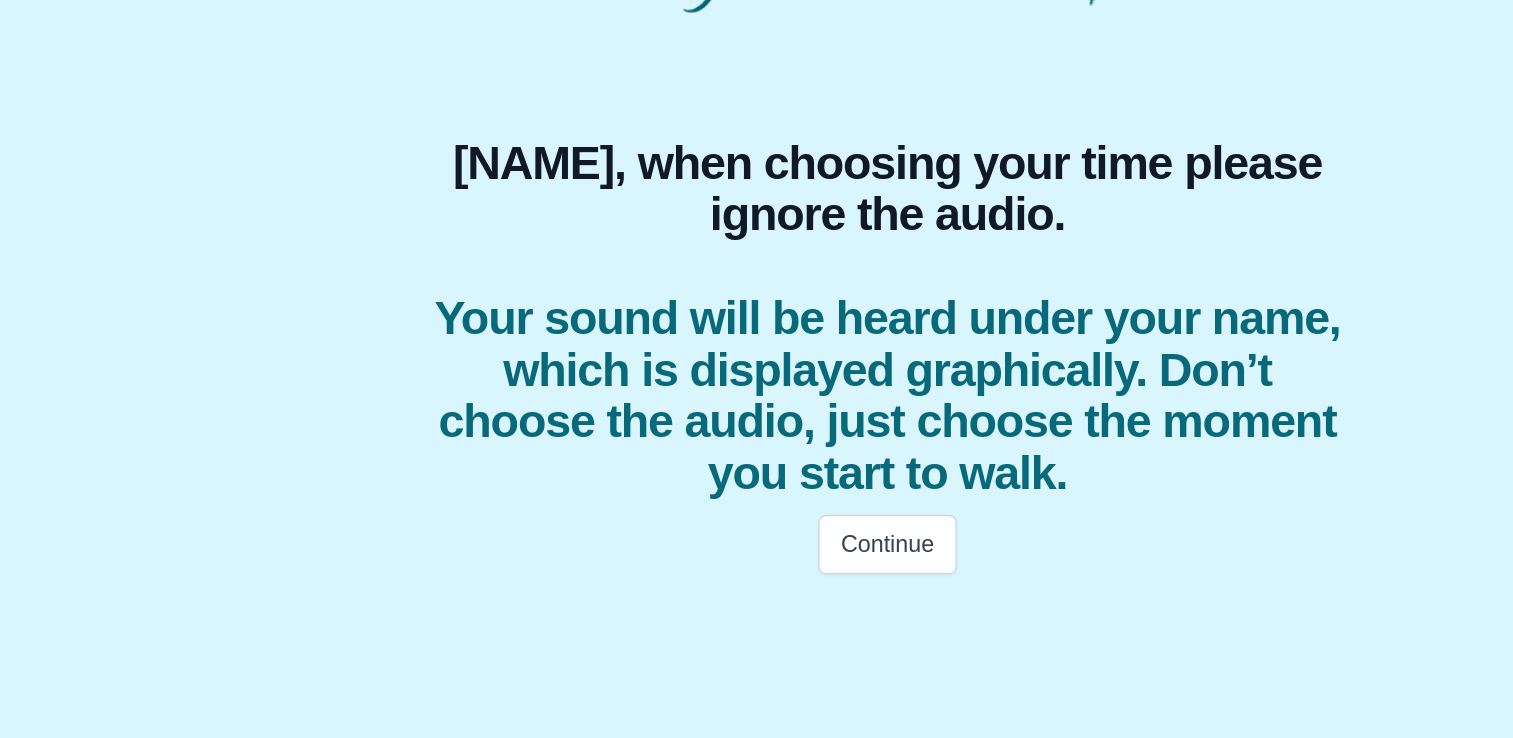 scroll, scrollTop: 0, scrollLeft: 0, axis: both 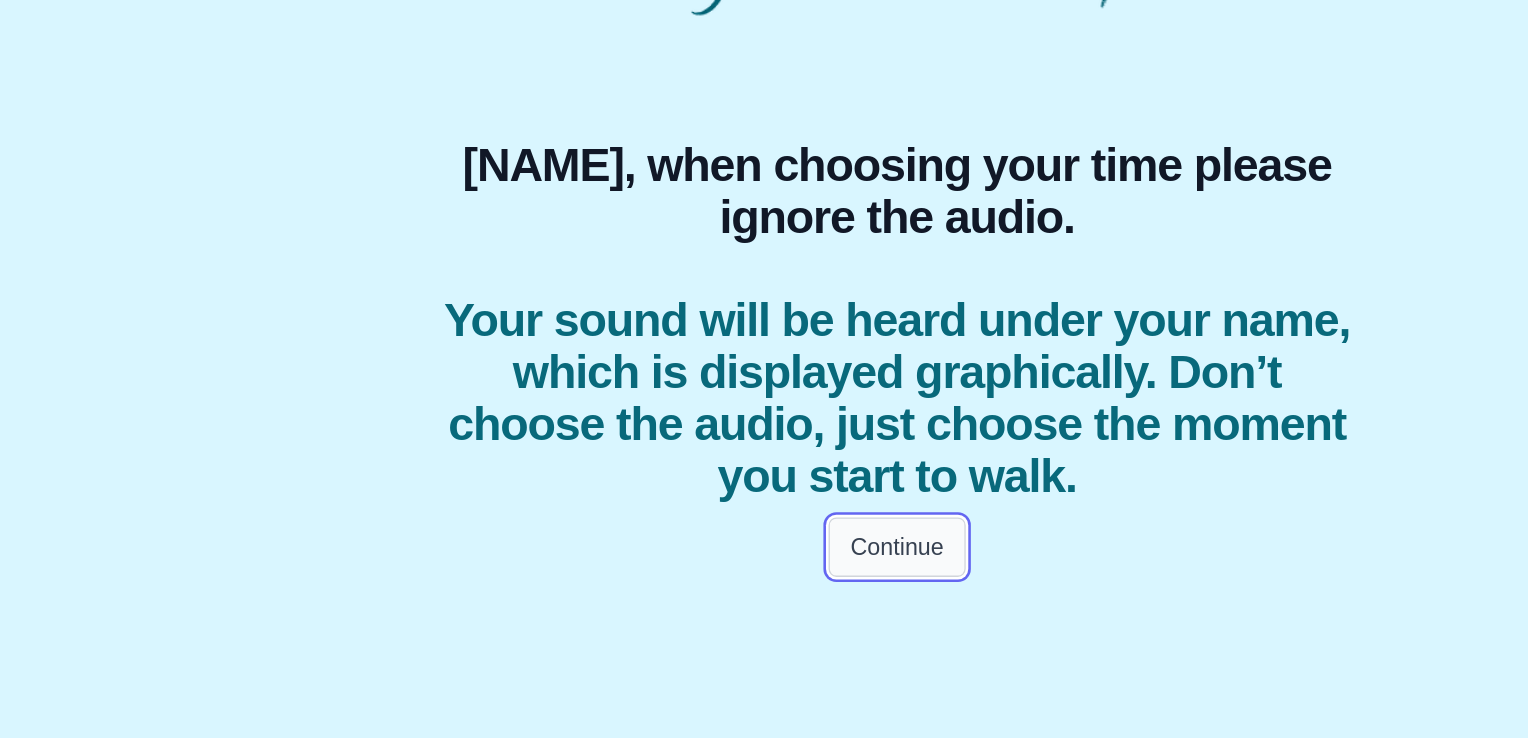click on "Continue" at bounding box center [764, 590] 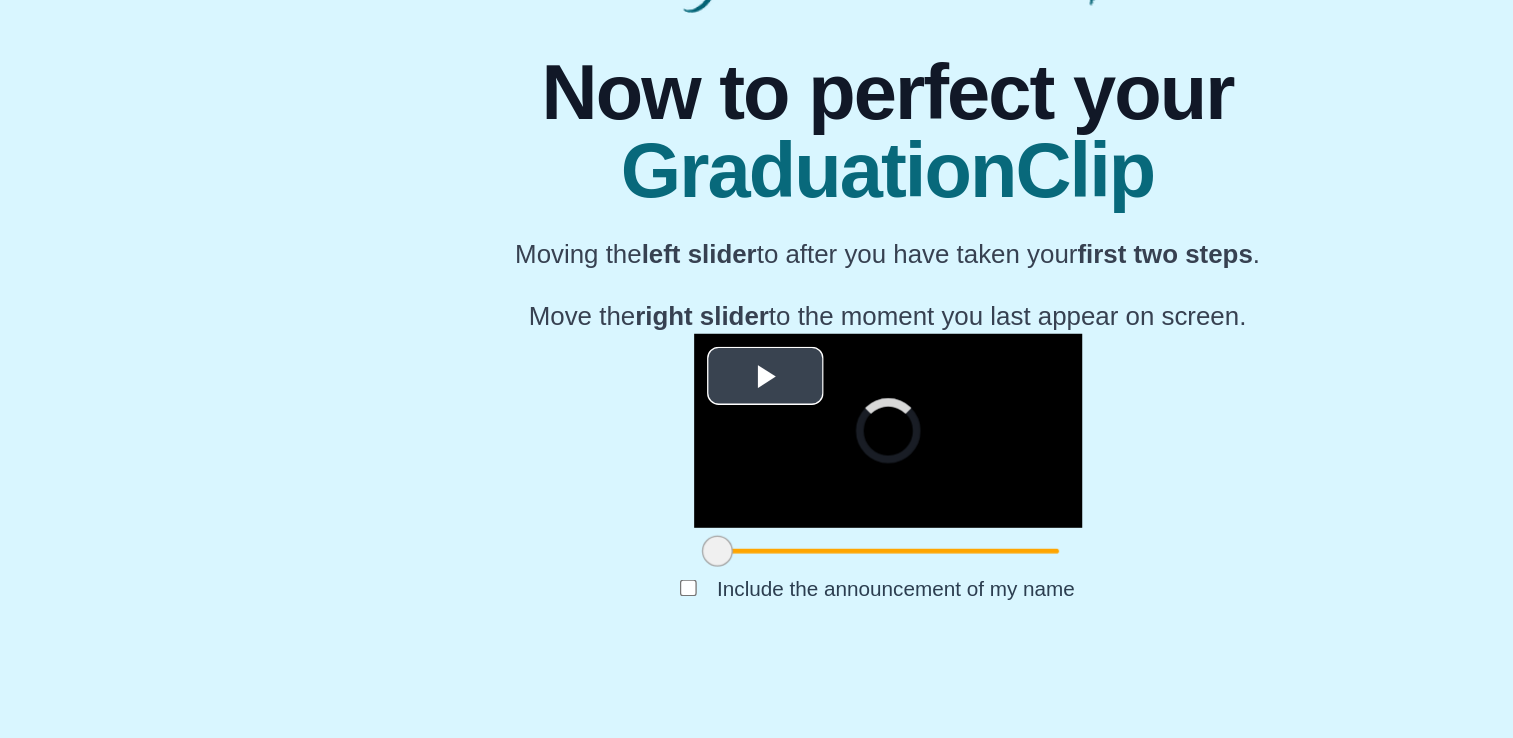 scroll, scrollTop: 149, scrollLeft: 0, axis: vertical 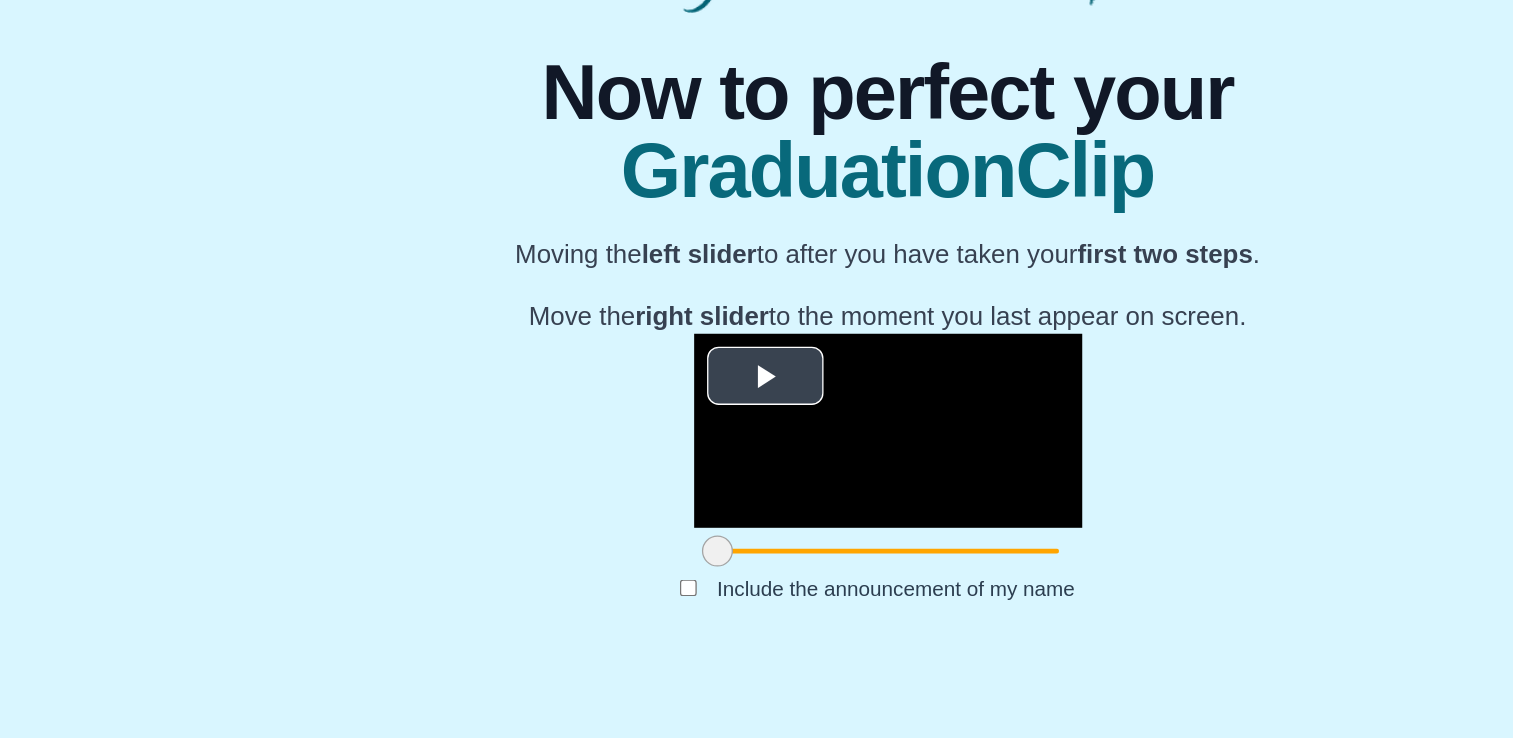 click at bounding box center (662, 458) 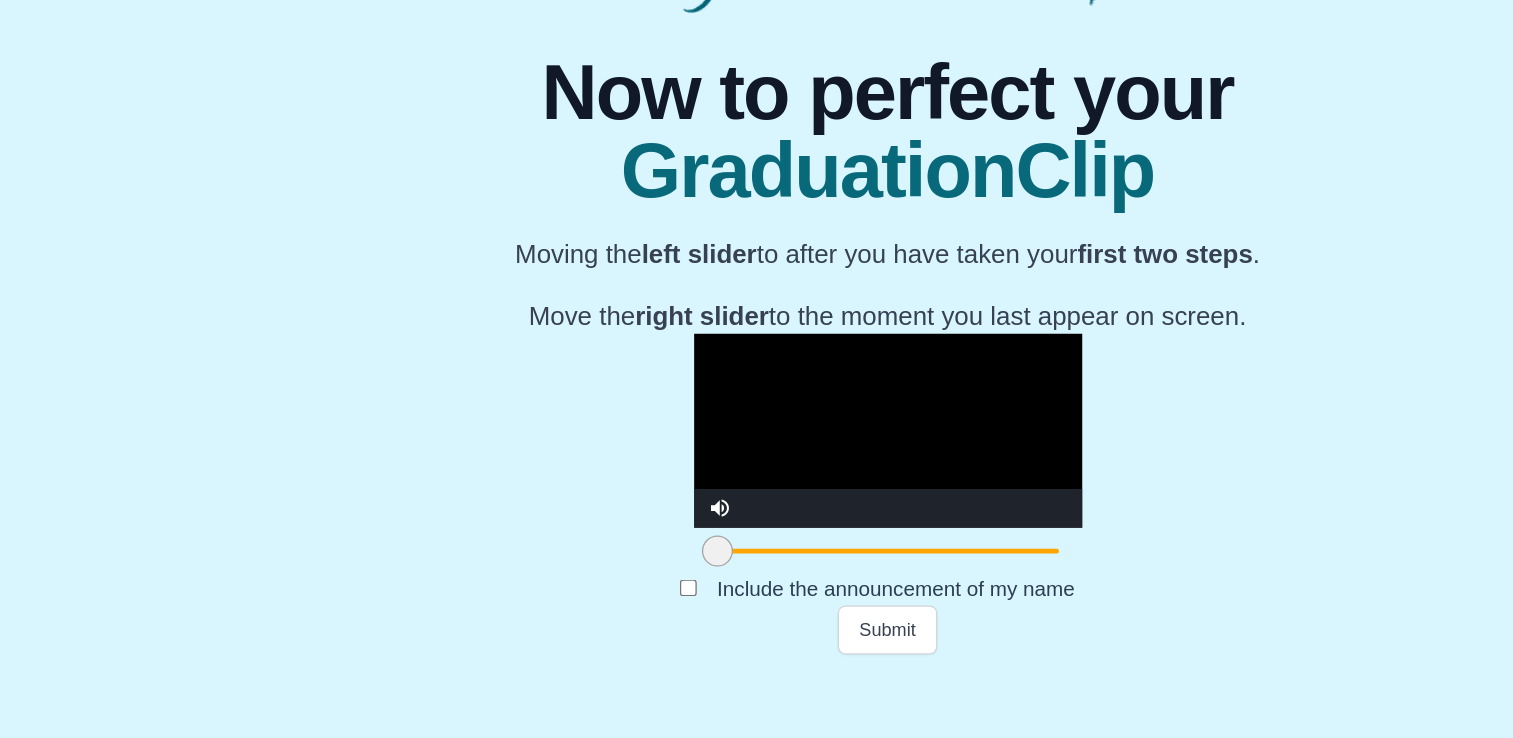 drag, startPoint x: 393, startPoint y: 722, endPoint x: 346, endPoint y: 722, distance: 47 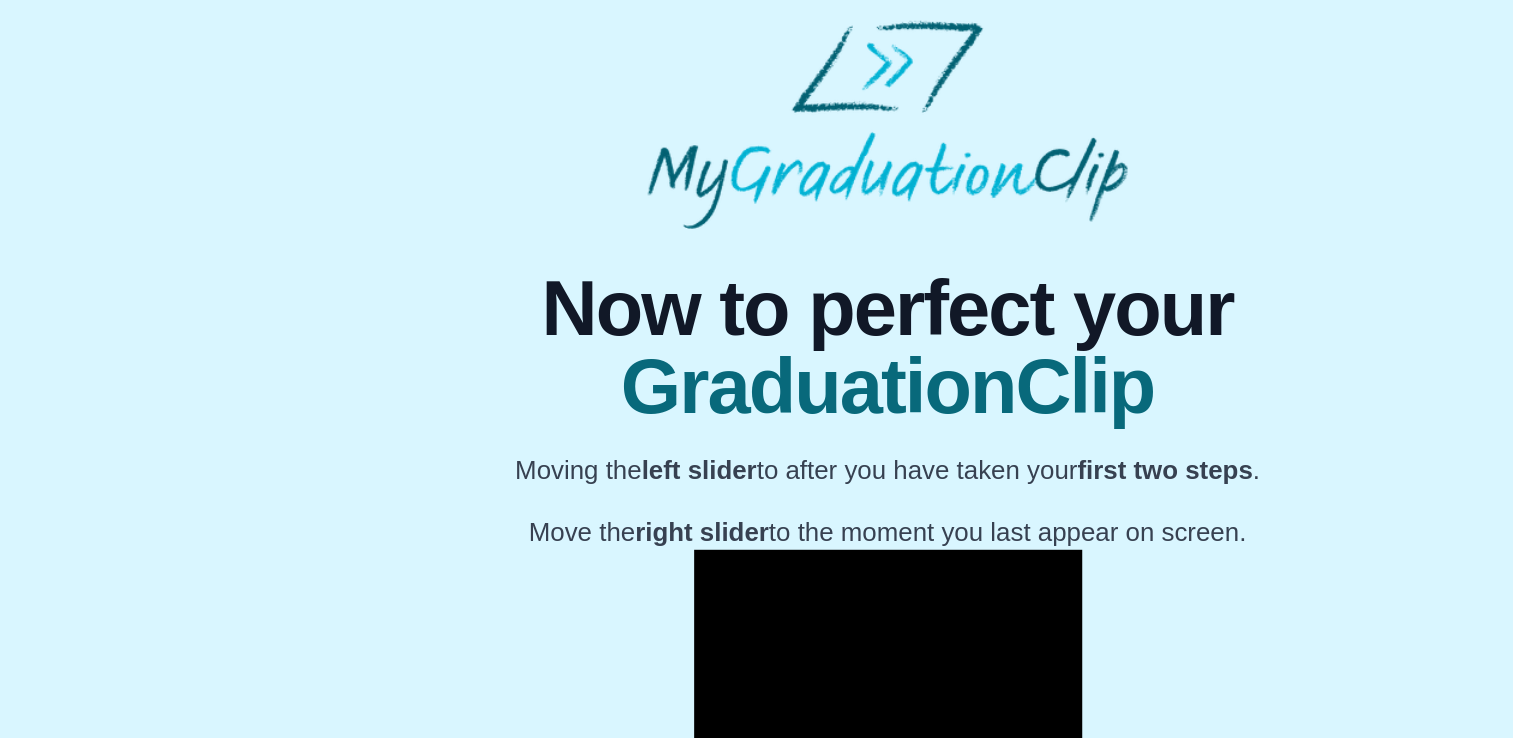 scroll, scrollTop: 0, scrollLeft: 0, axis: both 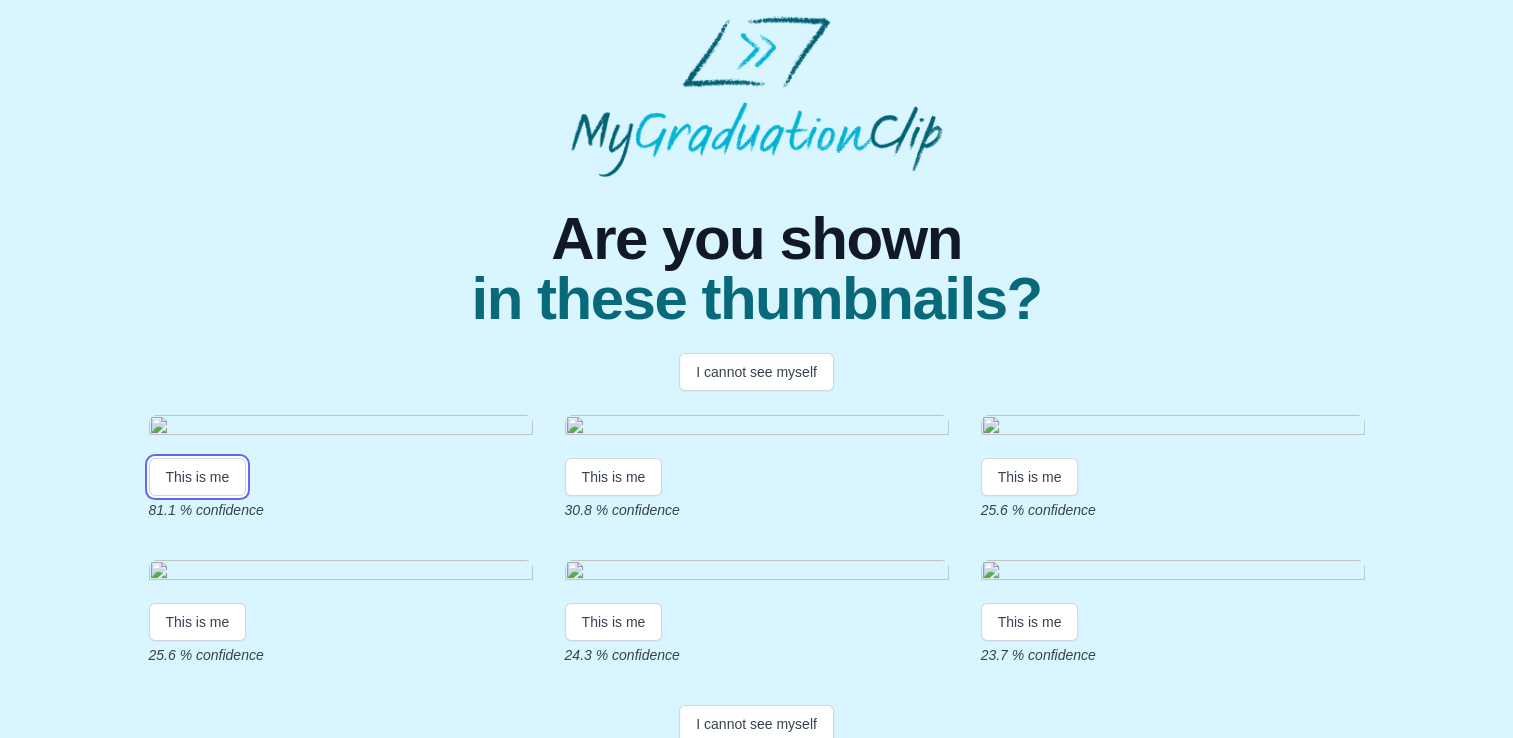 click on "This is me" at bounding box center [198, 477] 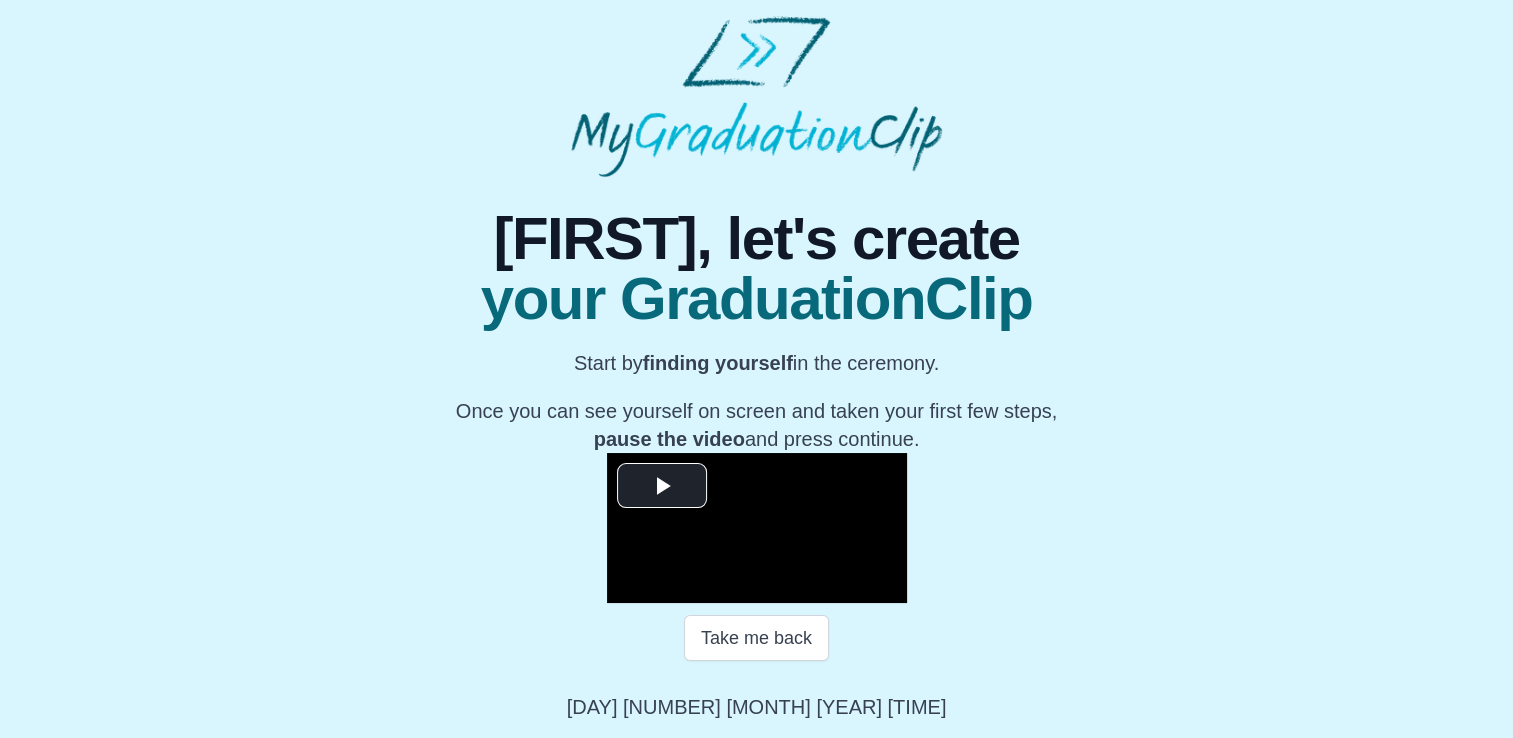scroll, scrollTop: 334, scrollLeft: 0, axis: vertical 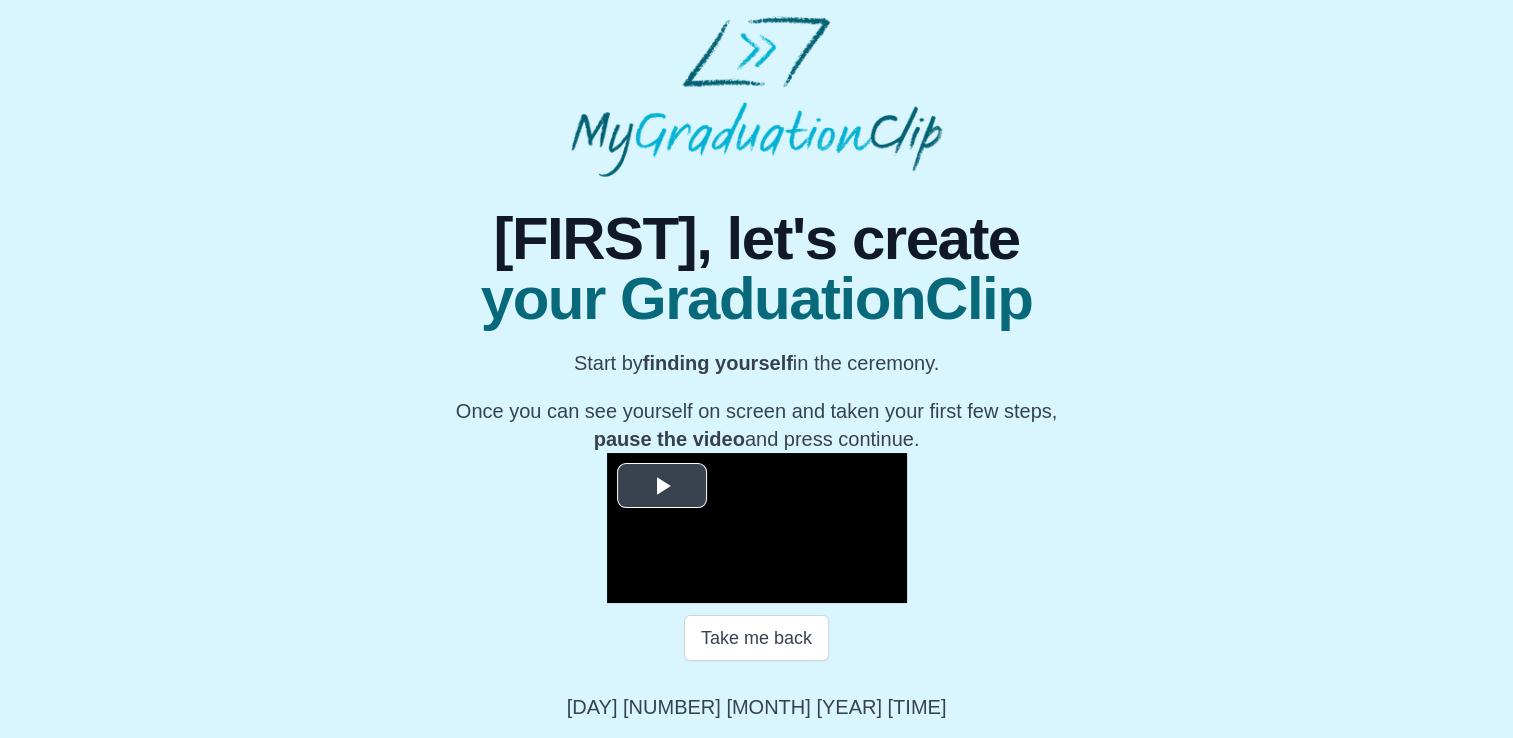 click at bounding box center (662, 486) 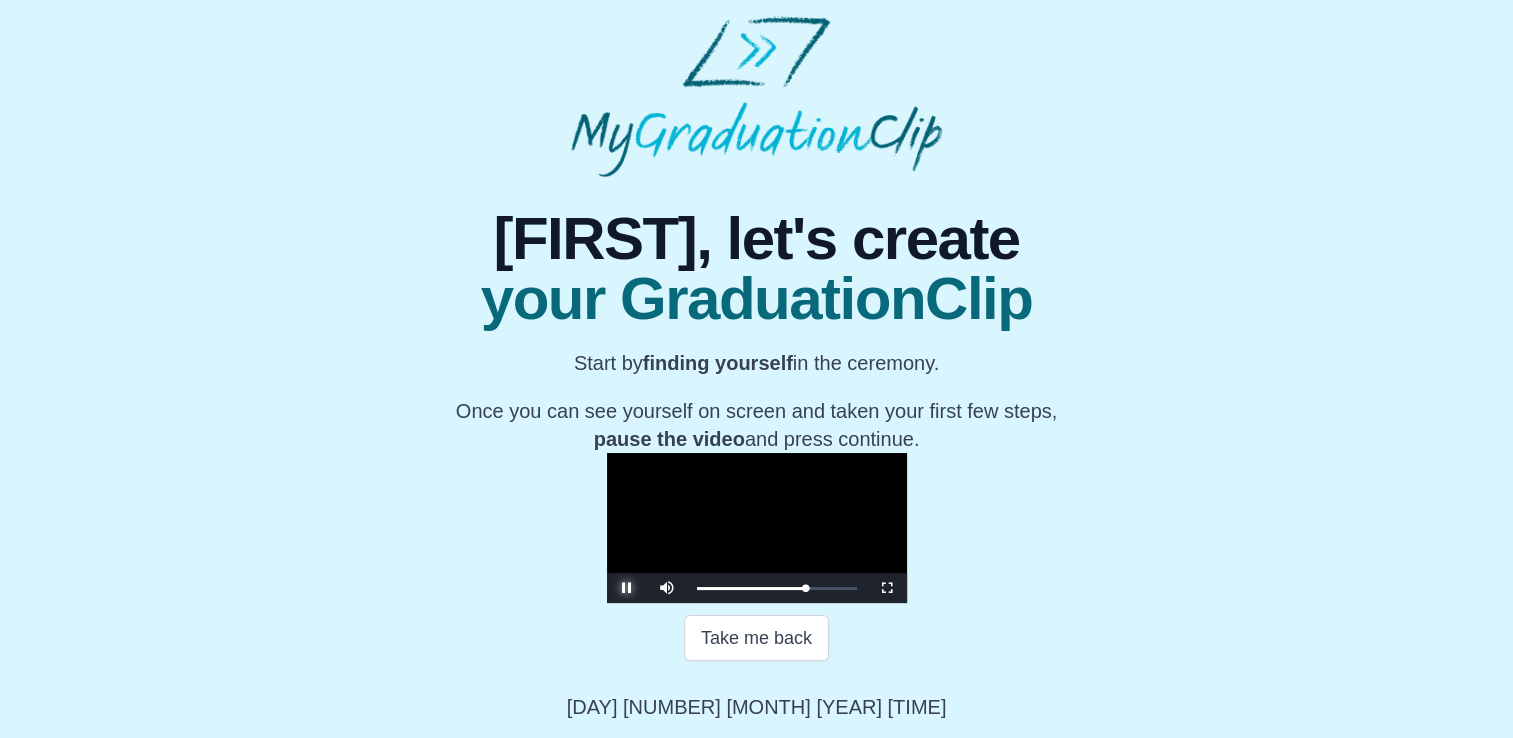 click at bounding box center (627, 588) 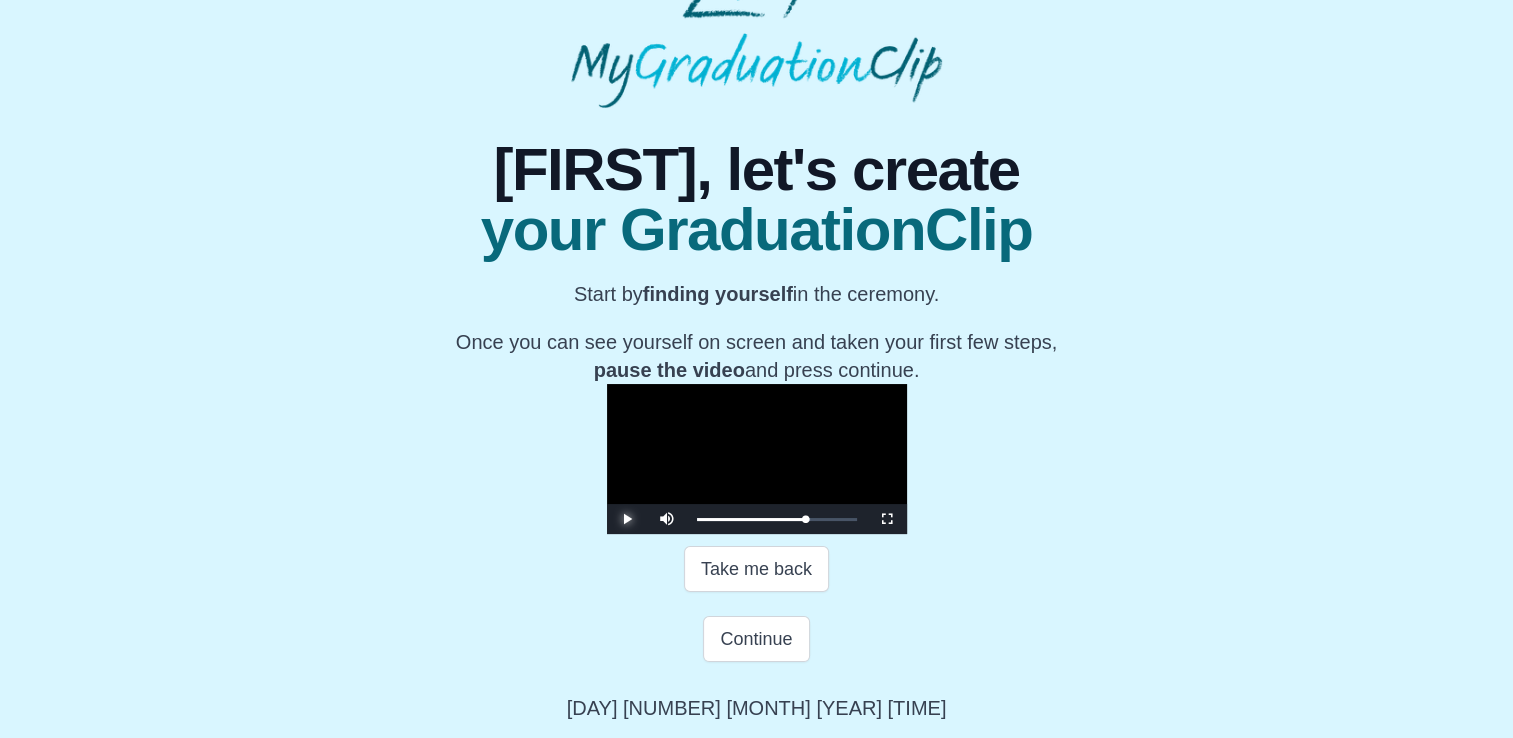 scroll, scrollTop: 404, scrollLeft: 0, axis: vertical 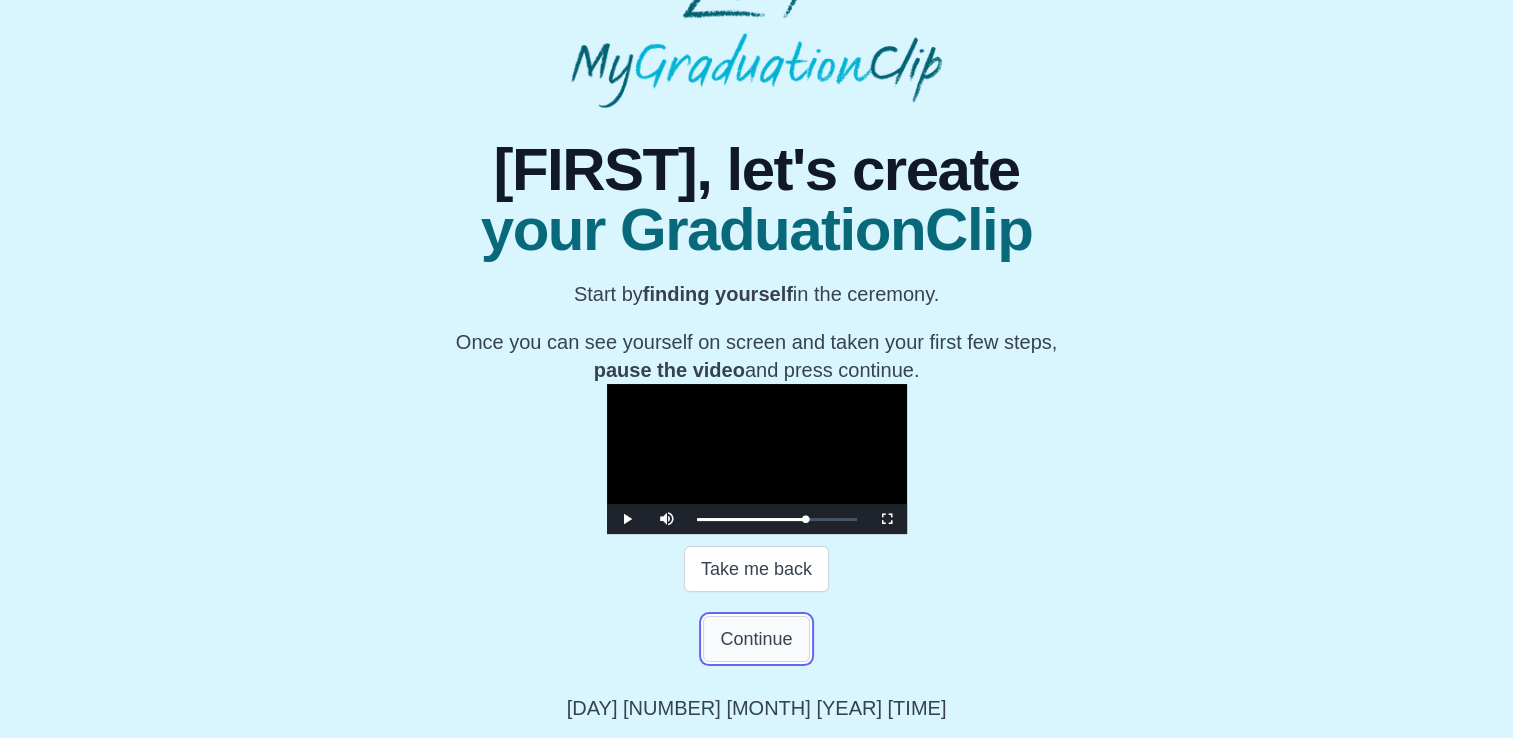 click on "Continue" at bounding box center (756, 639) 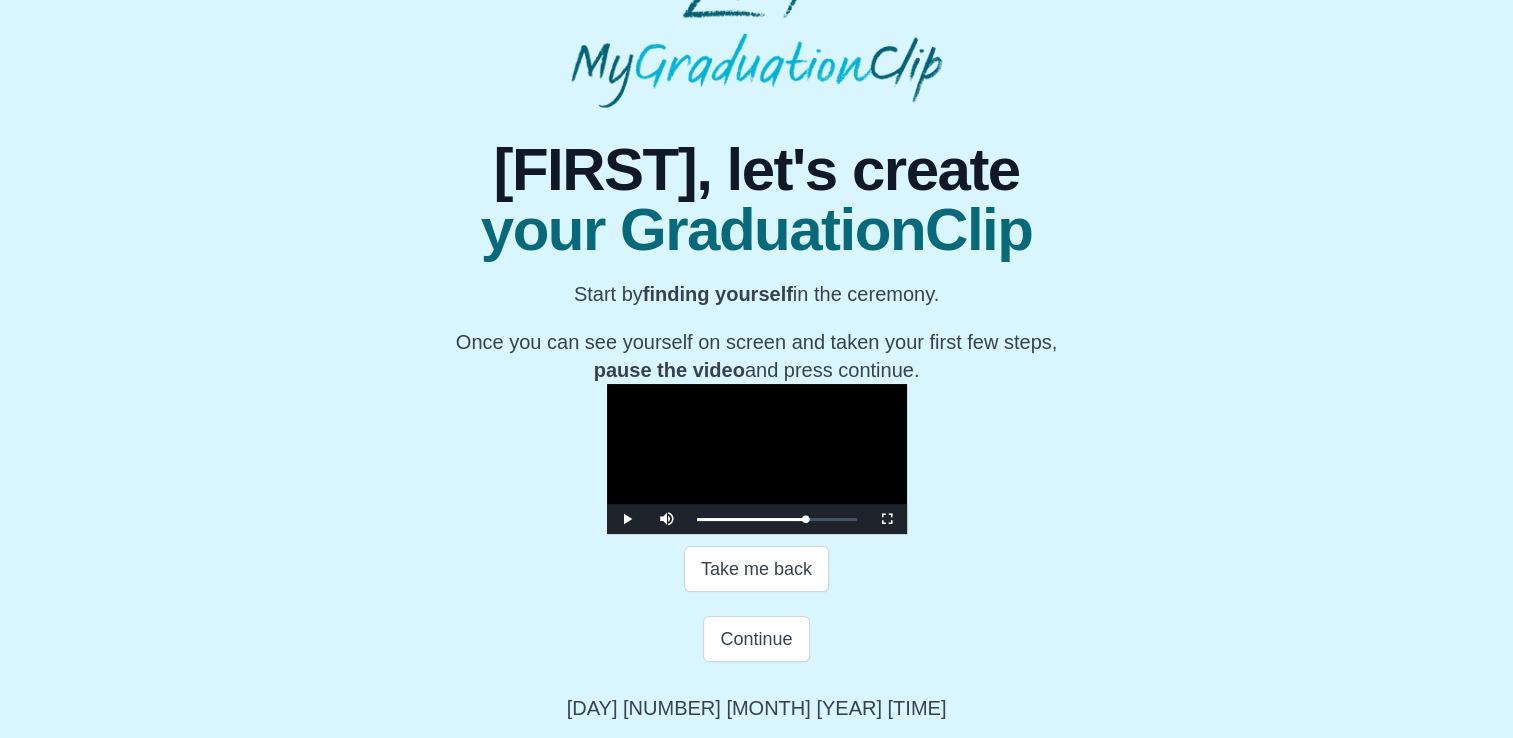 scroll, scrollTop: 0, scrollLeft: 0, axis: both 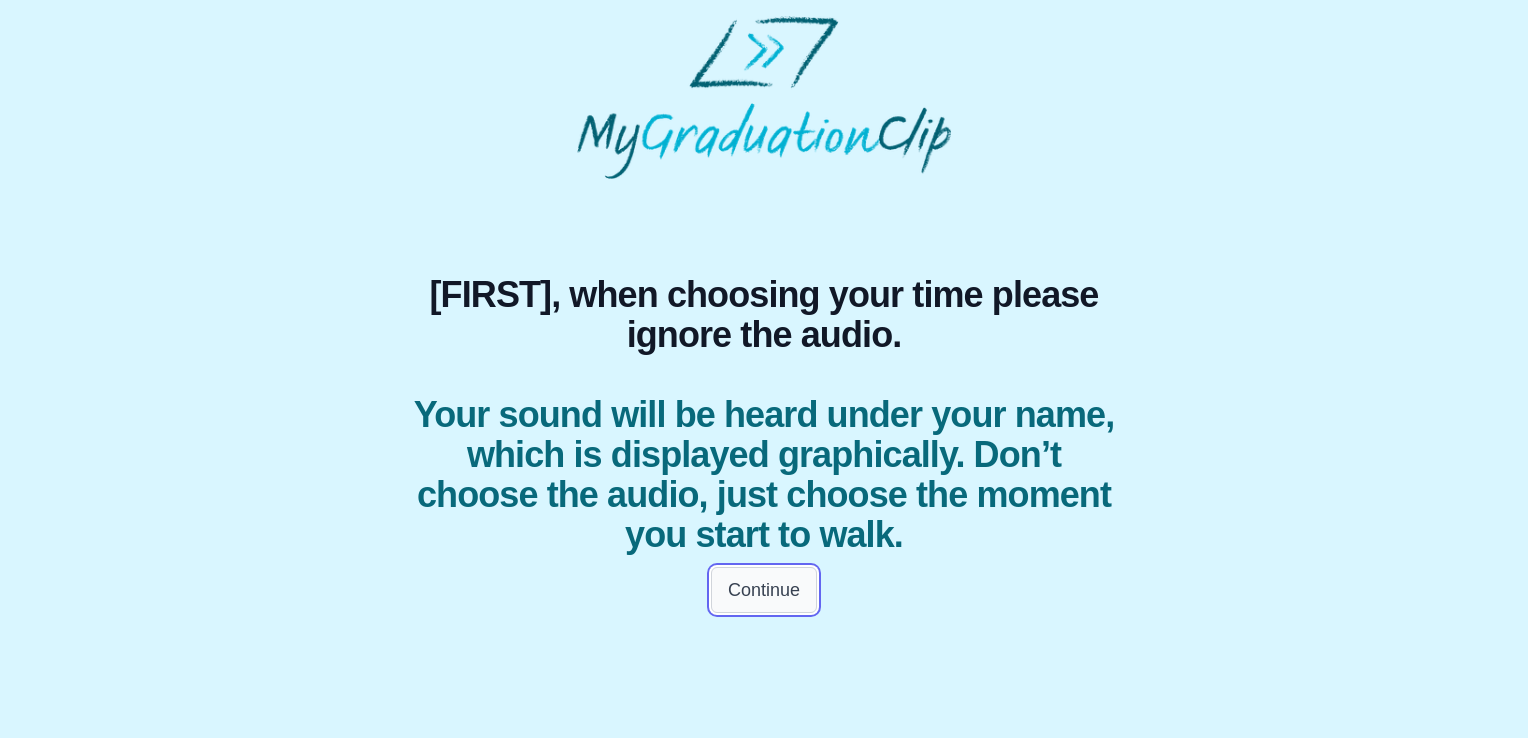 click on "Continue" at bounding box center [764, 590] 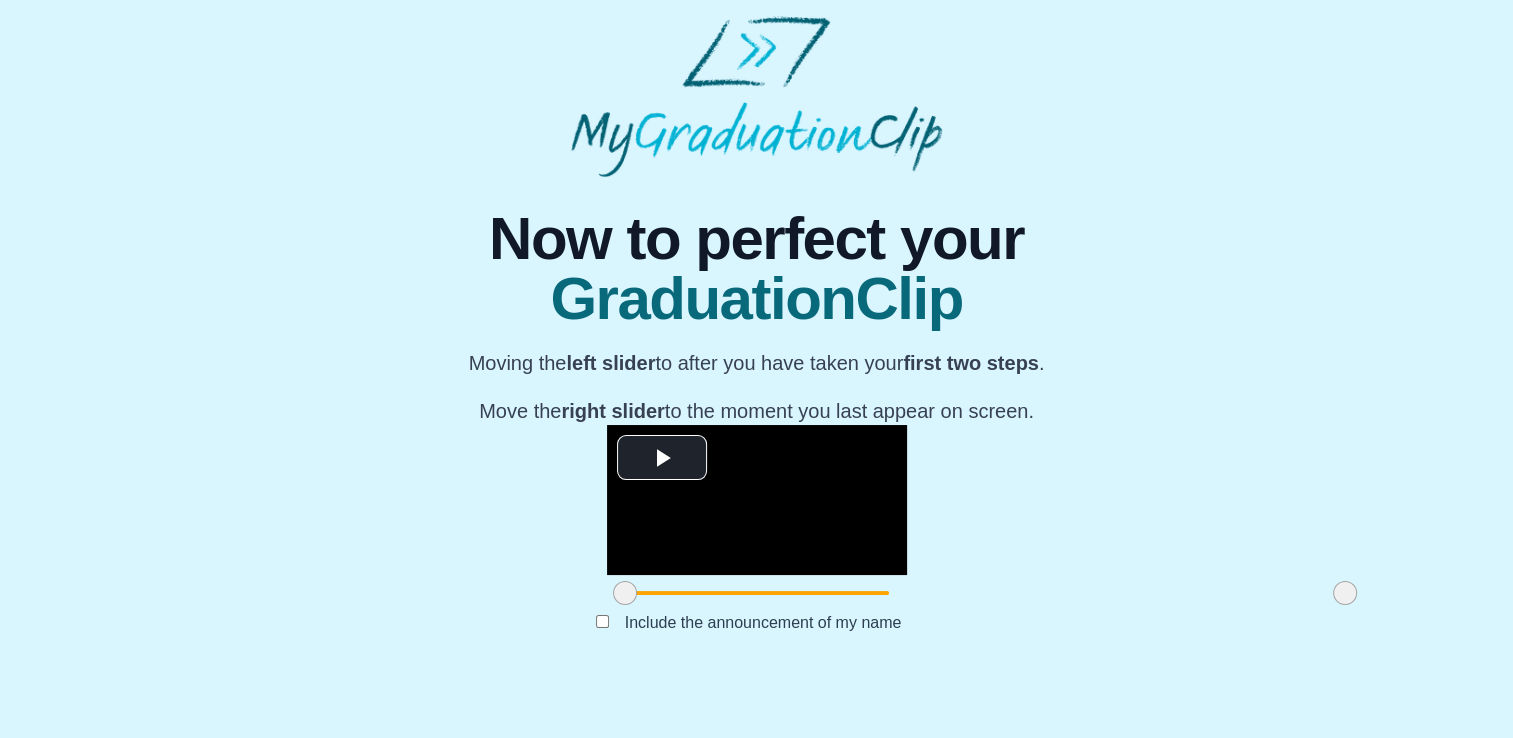 scroll, scrollTop: 226, scrollLeft: 0, axis: vertical 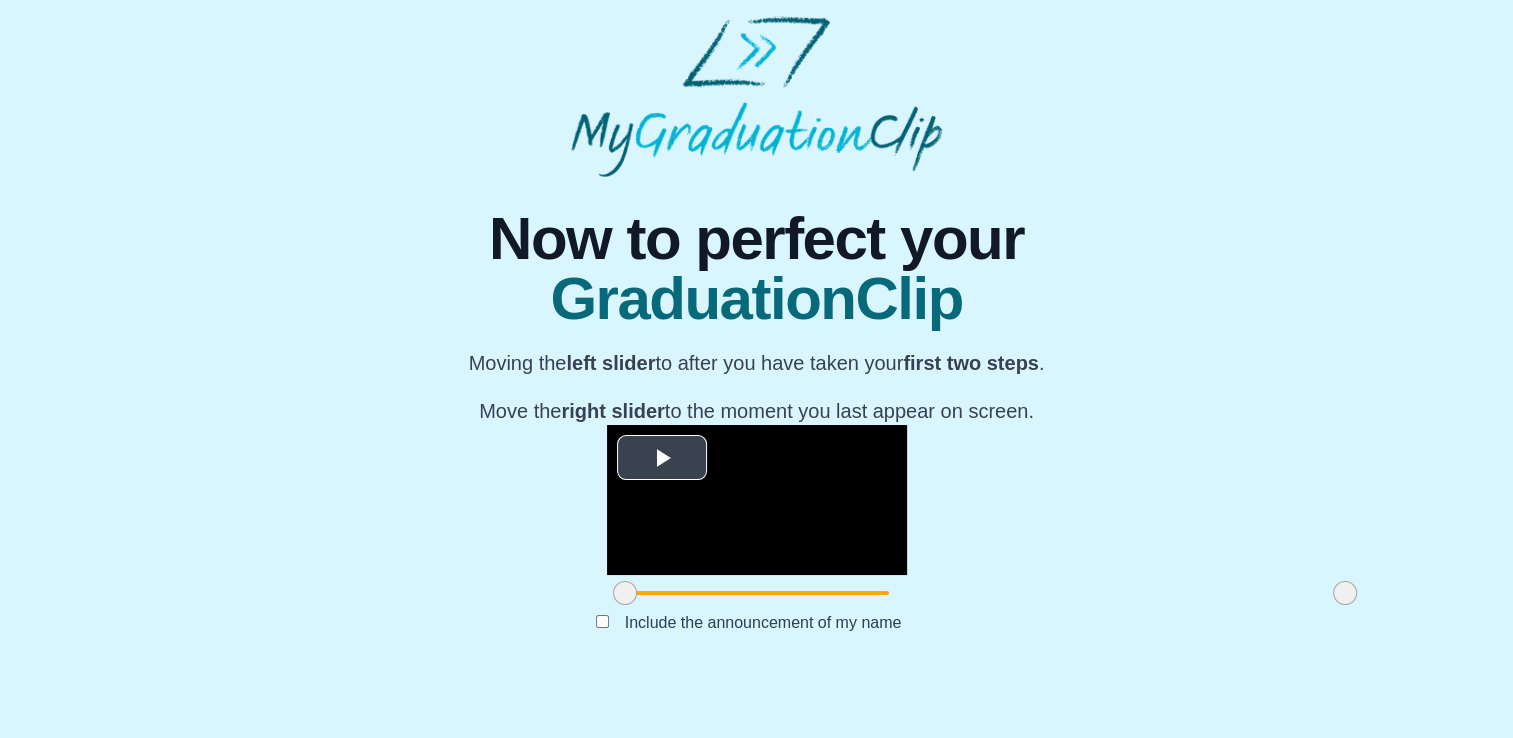 click at bounding box center [662, 458] 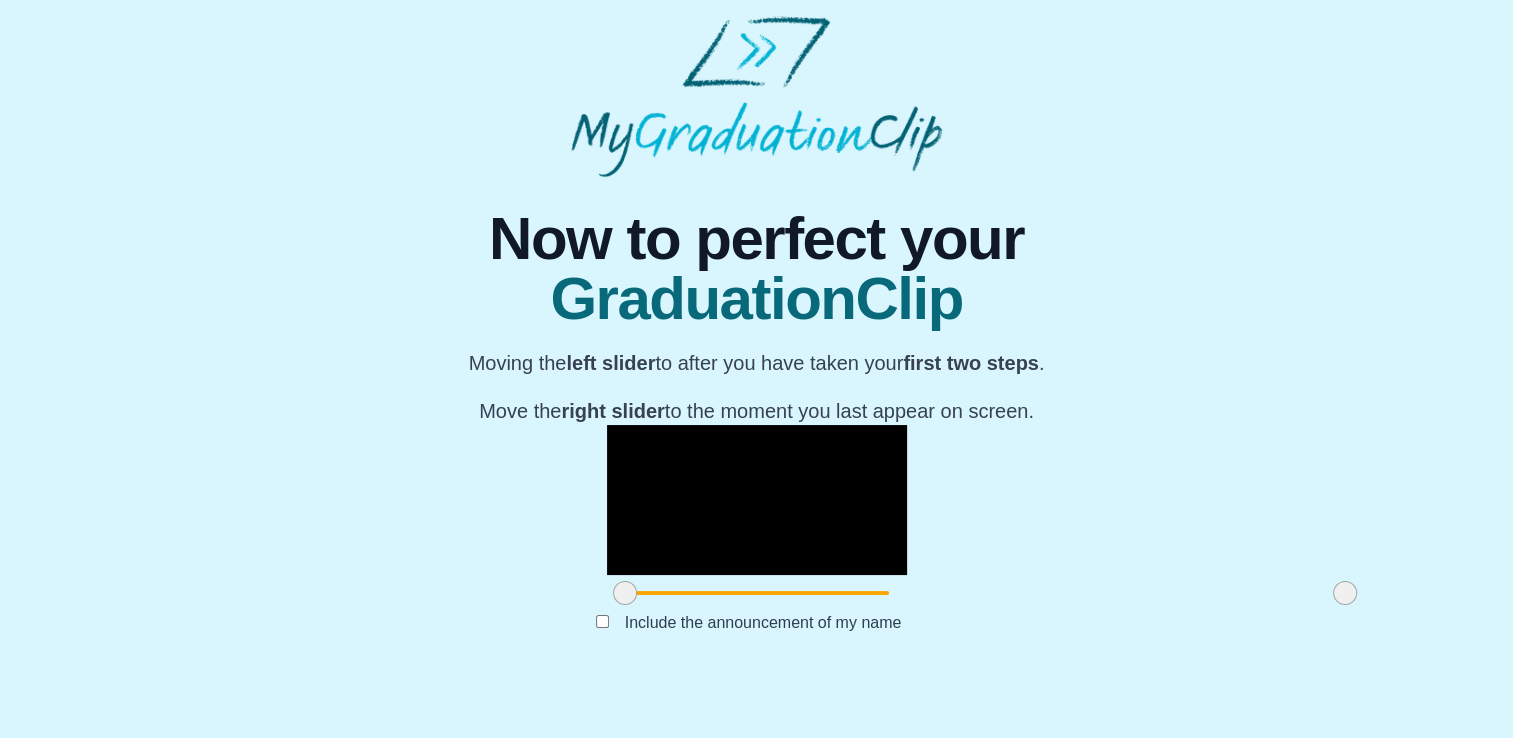 click at bounding box center (625, 593) 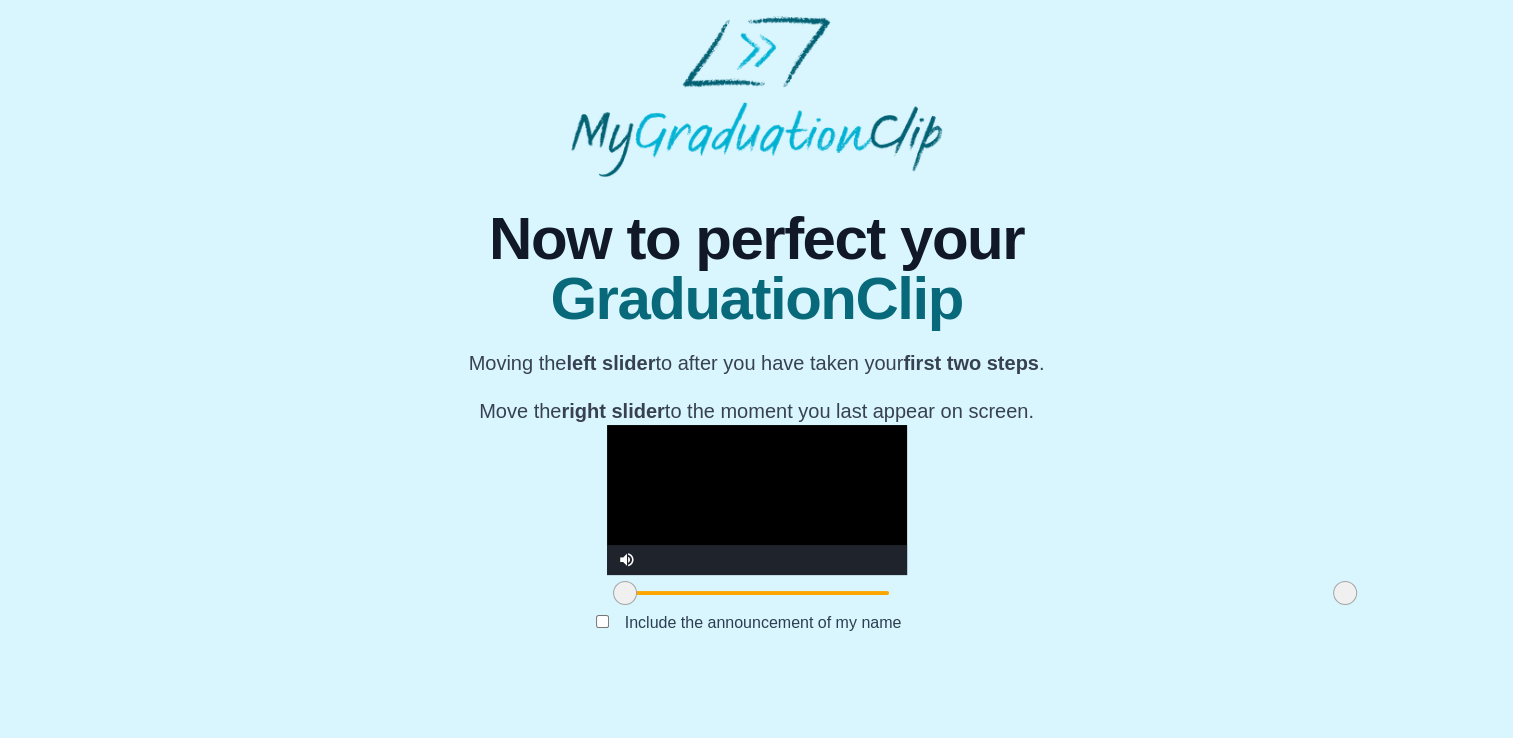 drag, startPoint x: 394, startPoint y: 644, endPoint x: 328, endPoint y: 648, distance: 66.1211 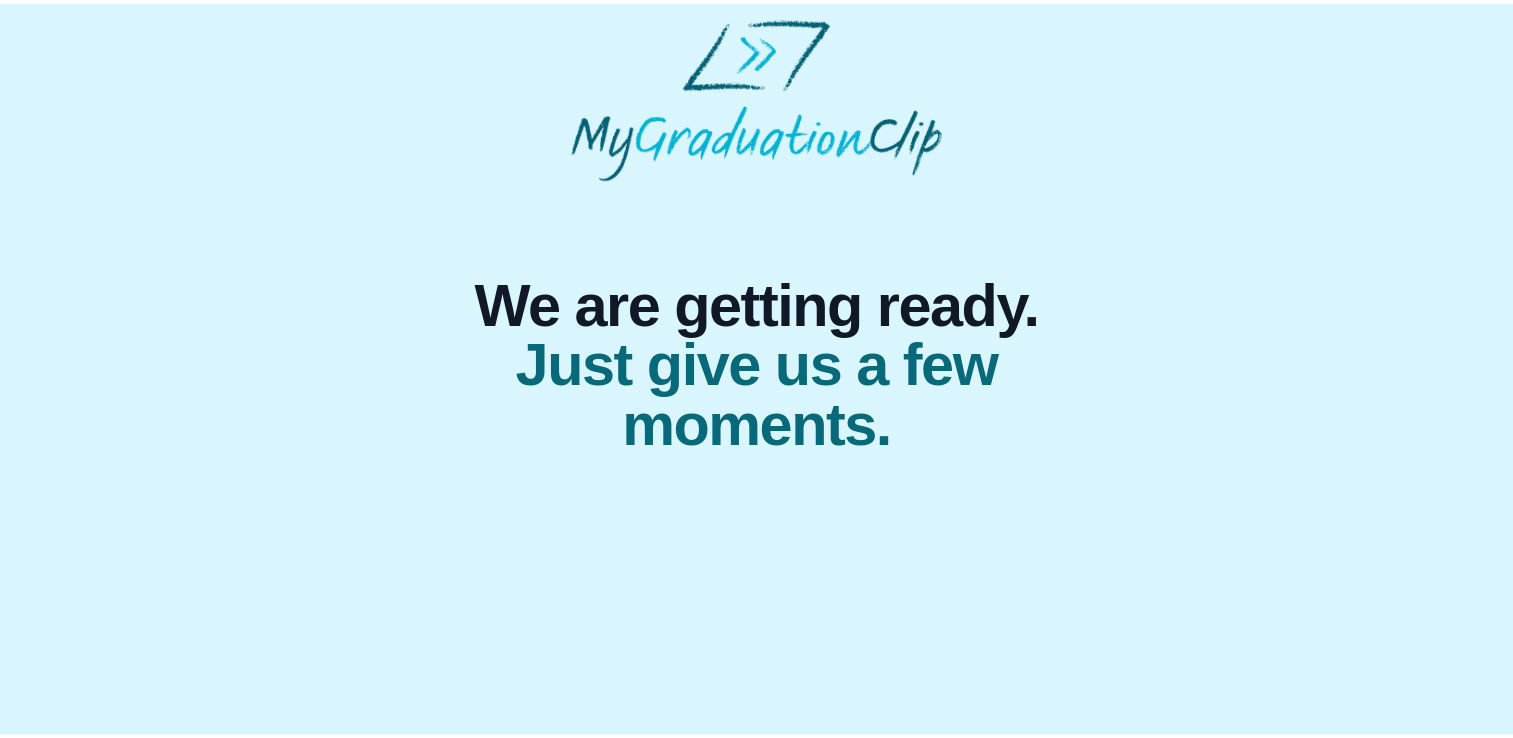 scroll, scrollTop: 0, scrollLeft: 0, axis: both 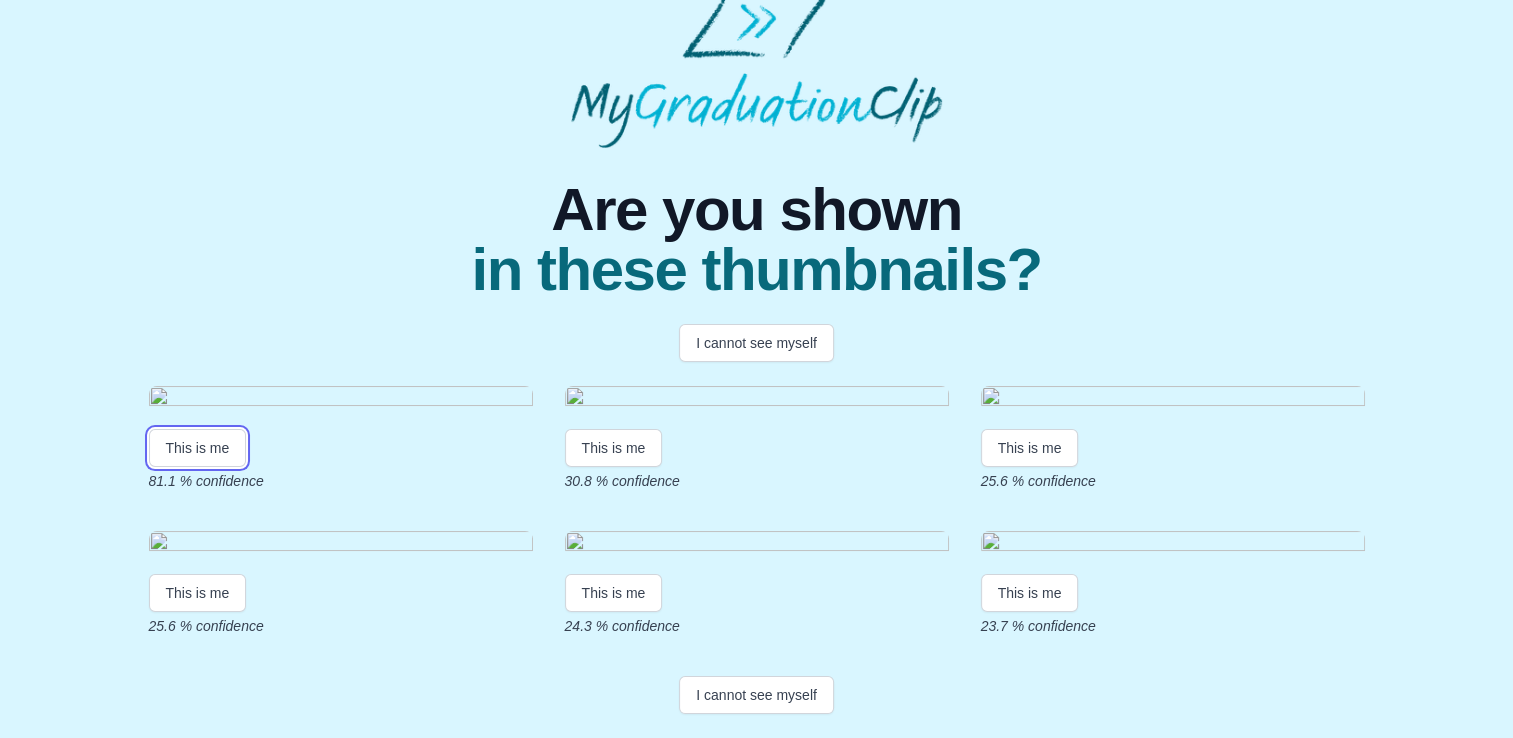 click on "This is me" at bounding box center (198, 448) 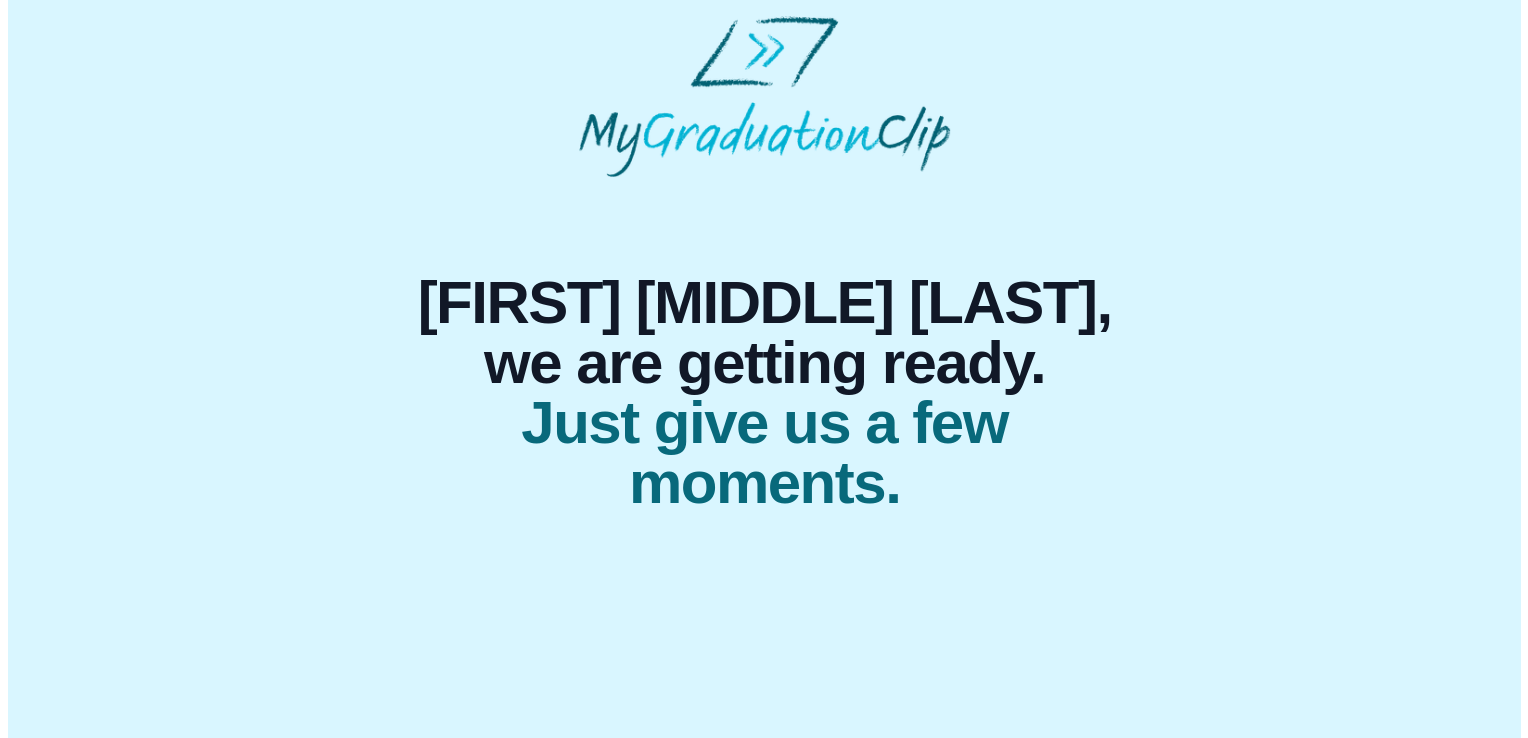 scroll, scrollTop: 0, scrollLeft: 0, axis: both 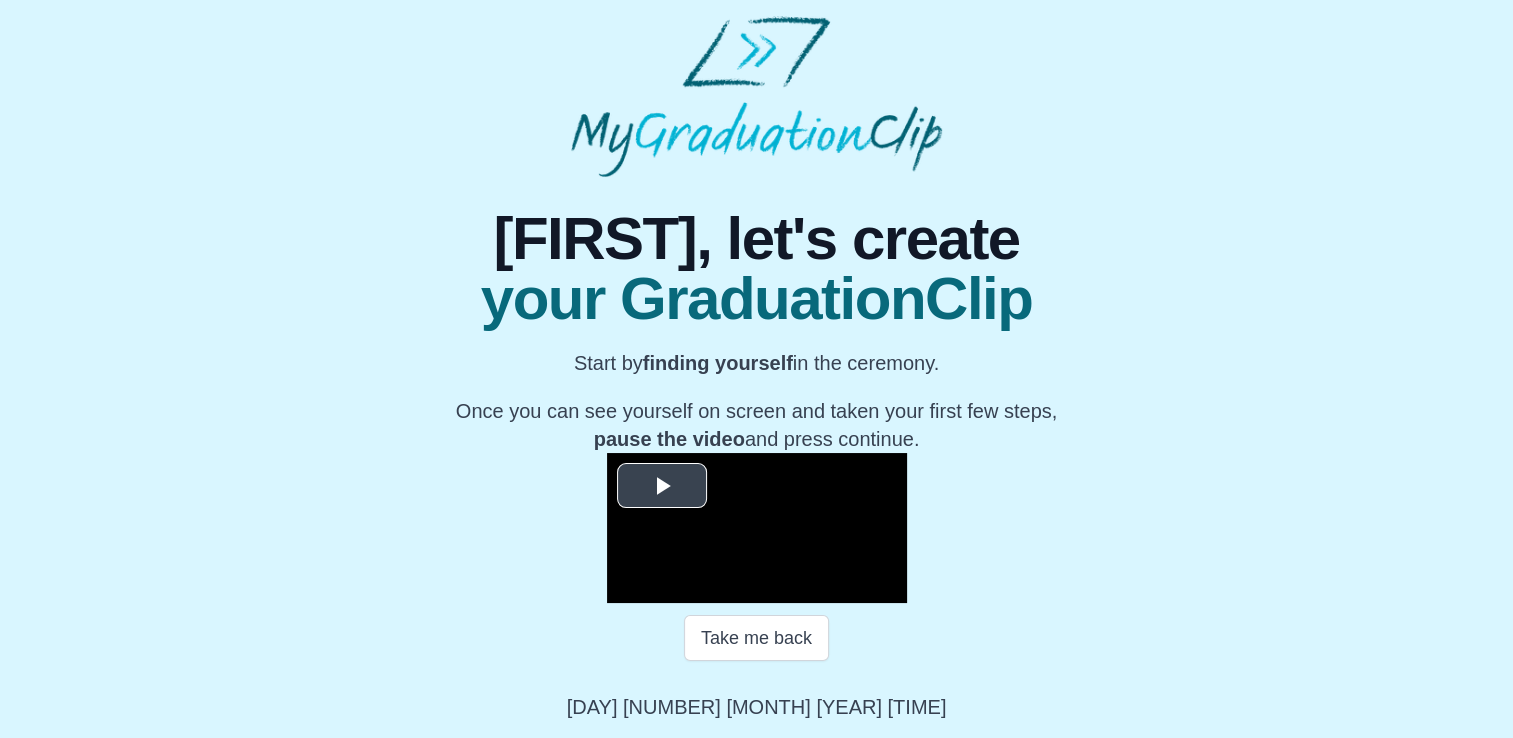 click at bounding box center [662, 486] 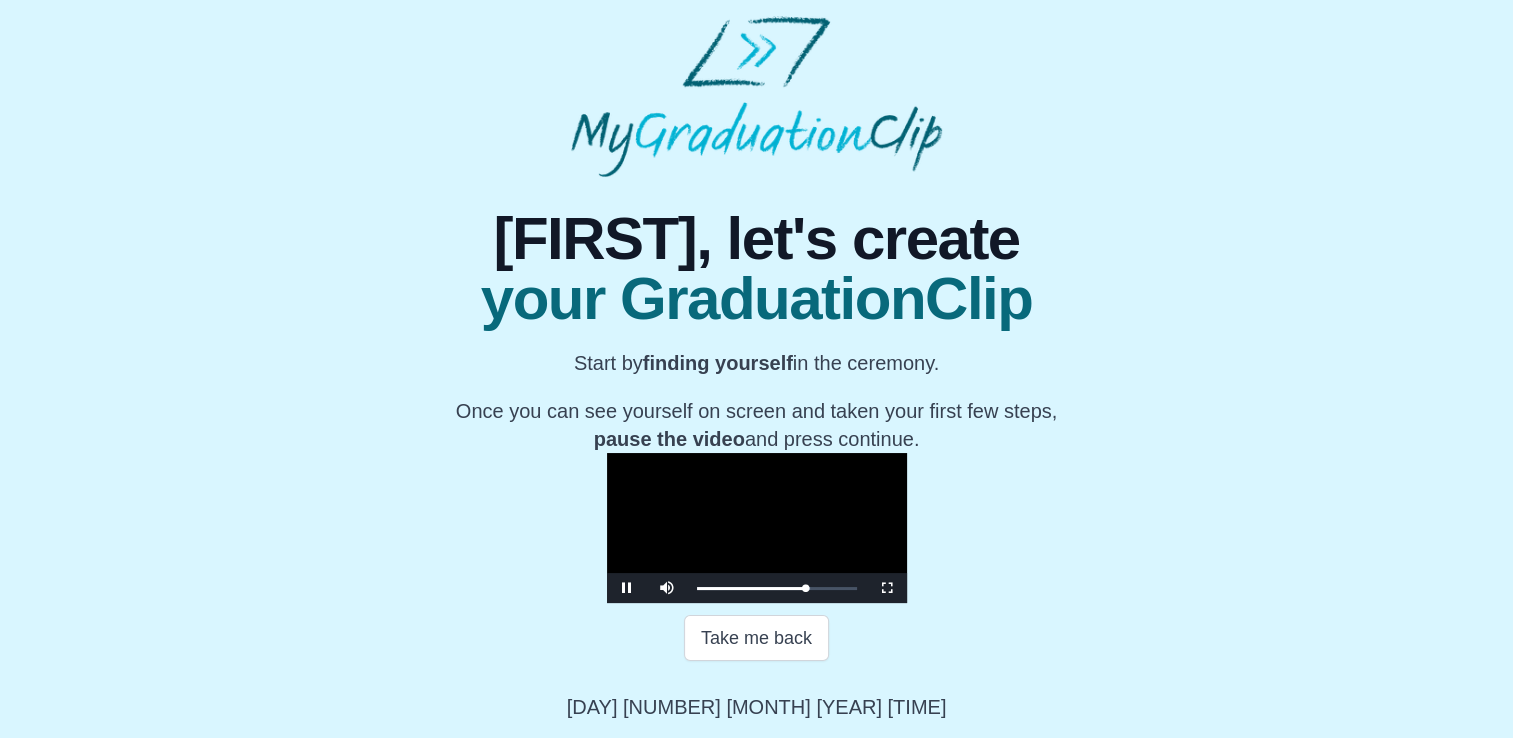 click on "**********" at bounding box center [756, 449] 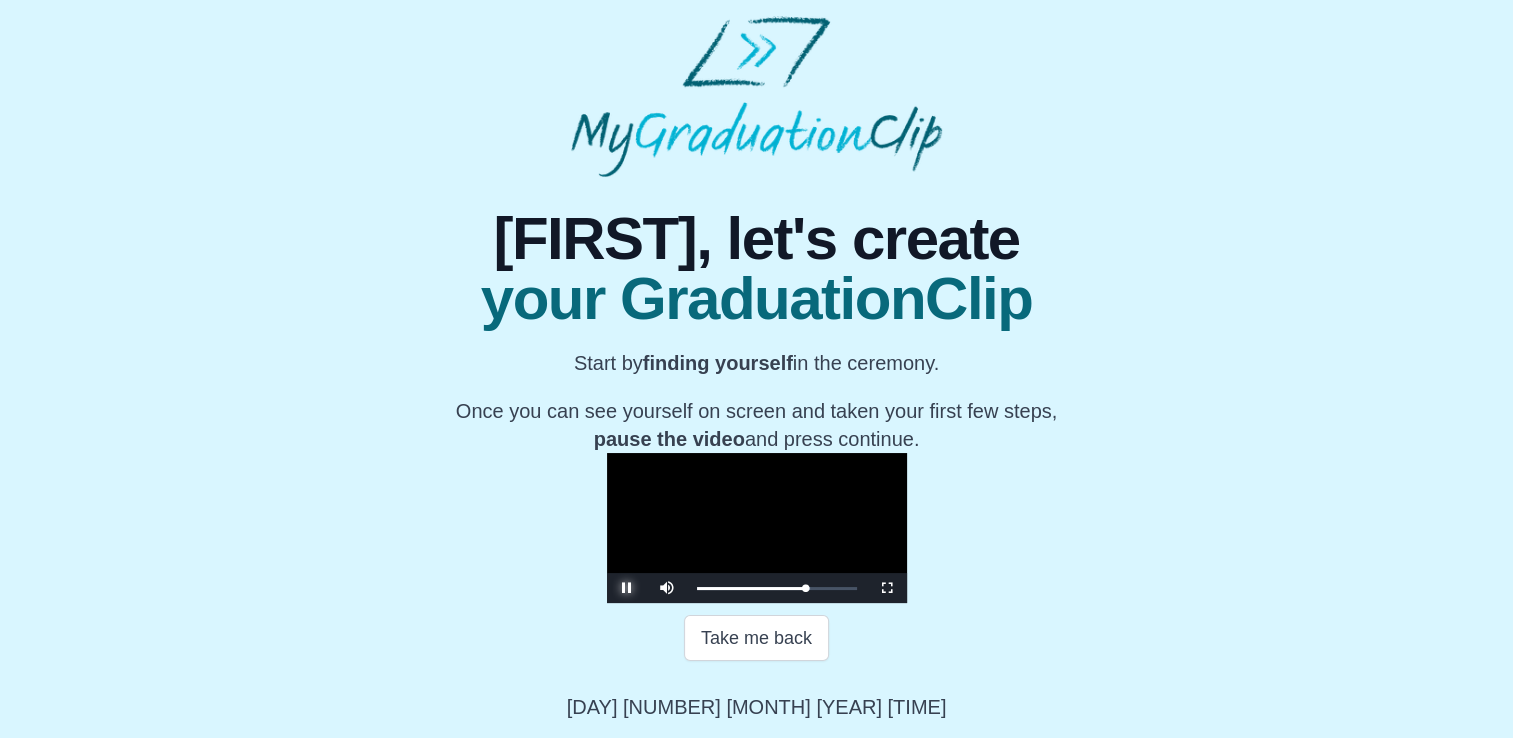 click at bounding box center (627, 588) 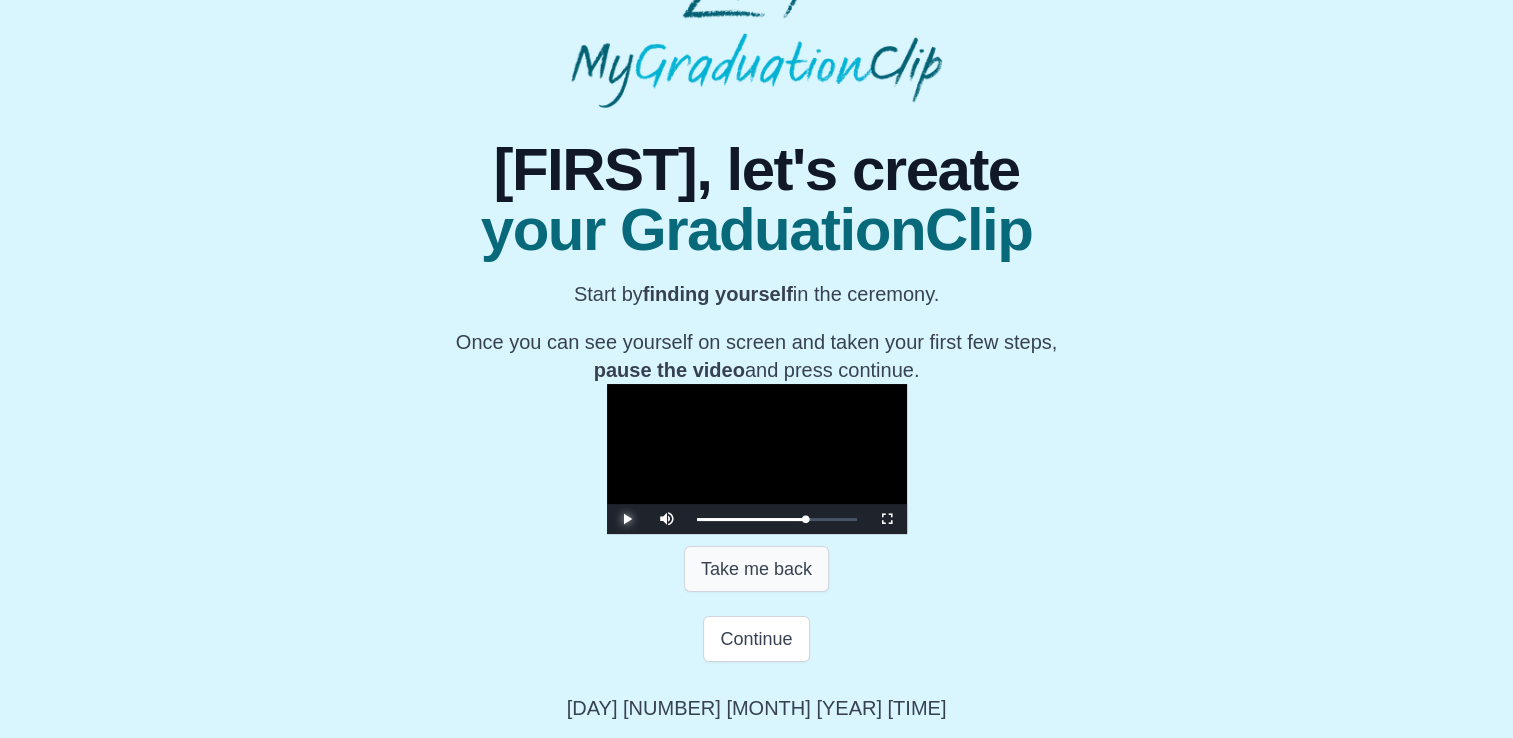 scroll, scrollTop: 404, scrollLeft: 0, axis: vertical 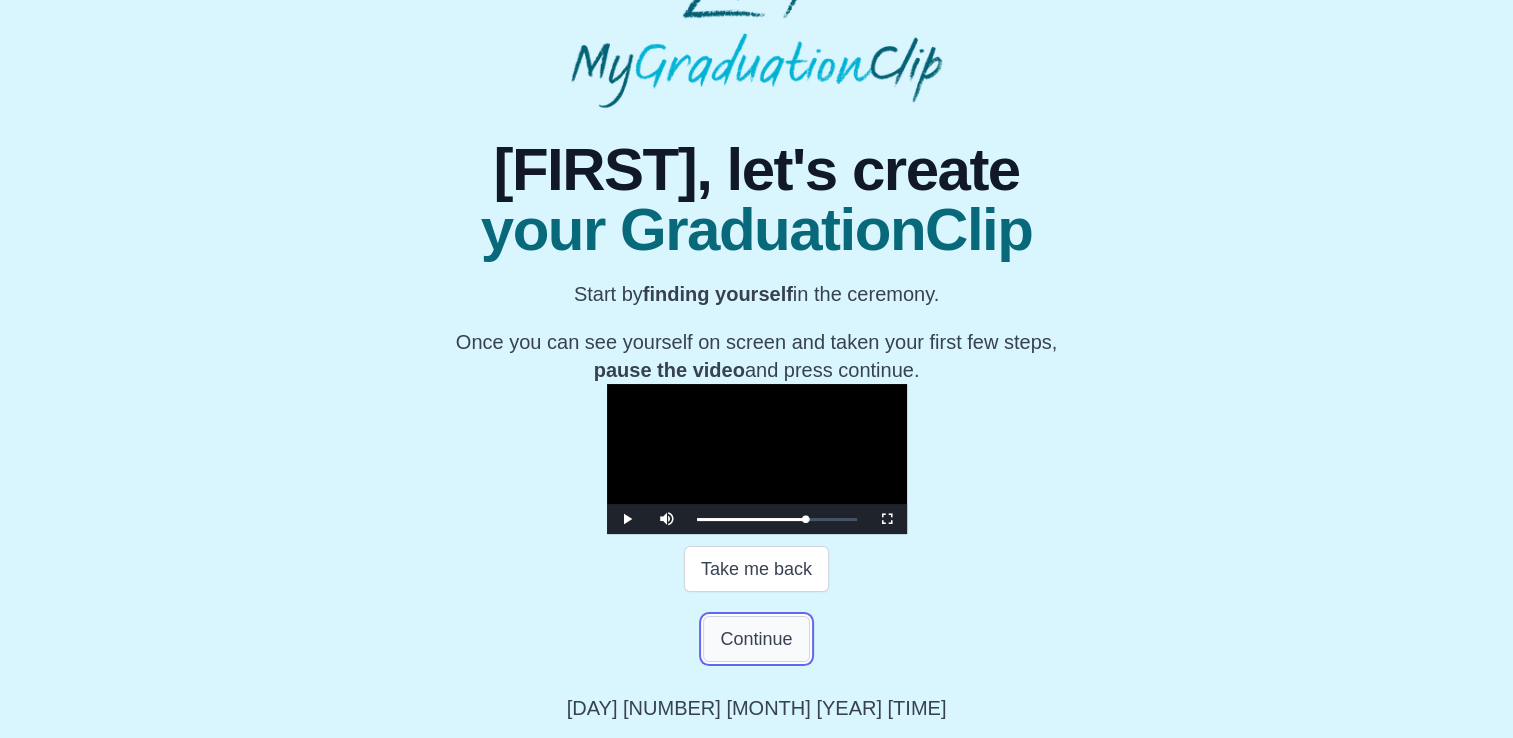 click on "Continue" at bounding box center (756, 639) 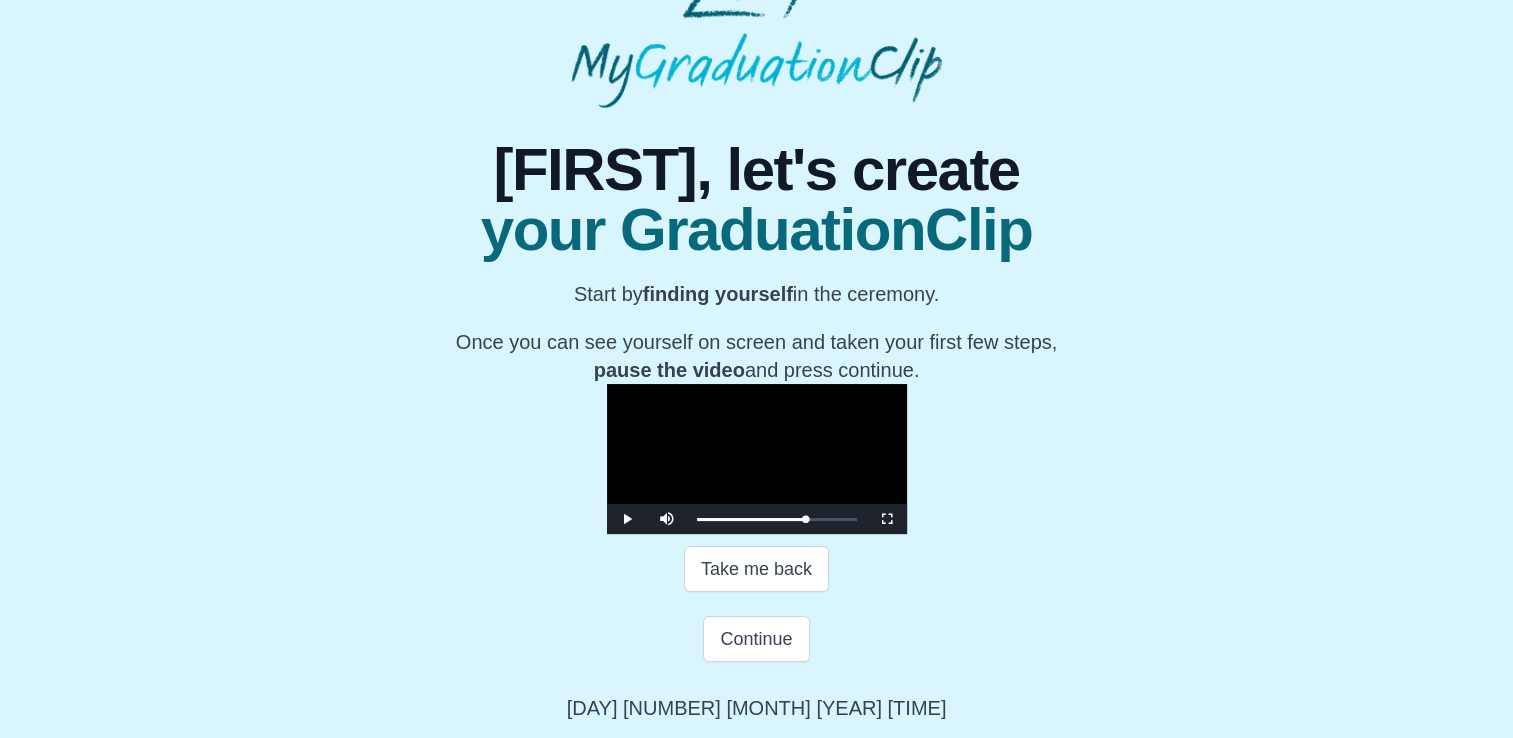 scroll, scrollTop: 0, scrollLeft: 0, axis: both 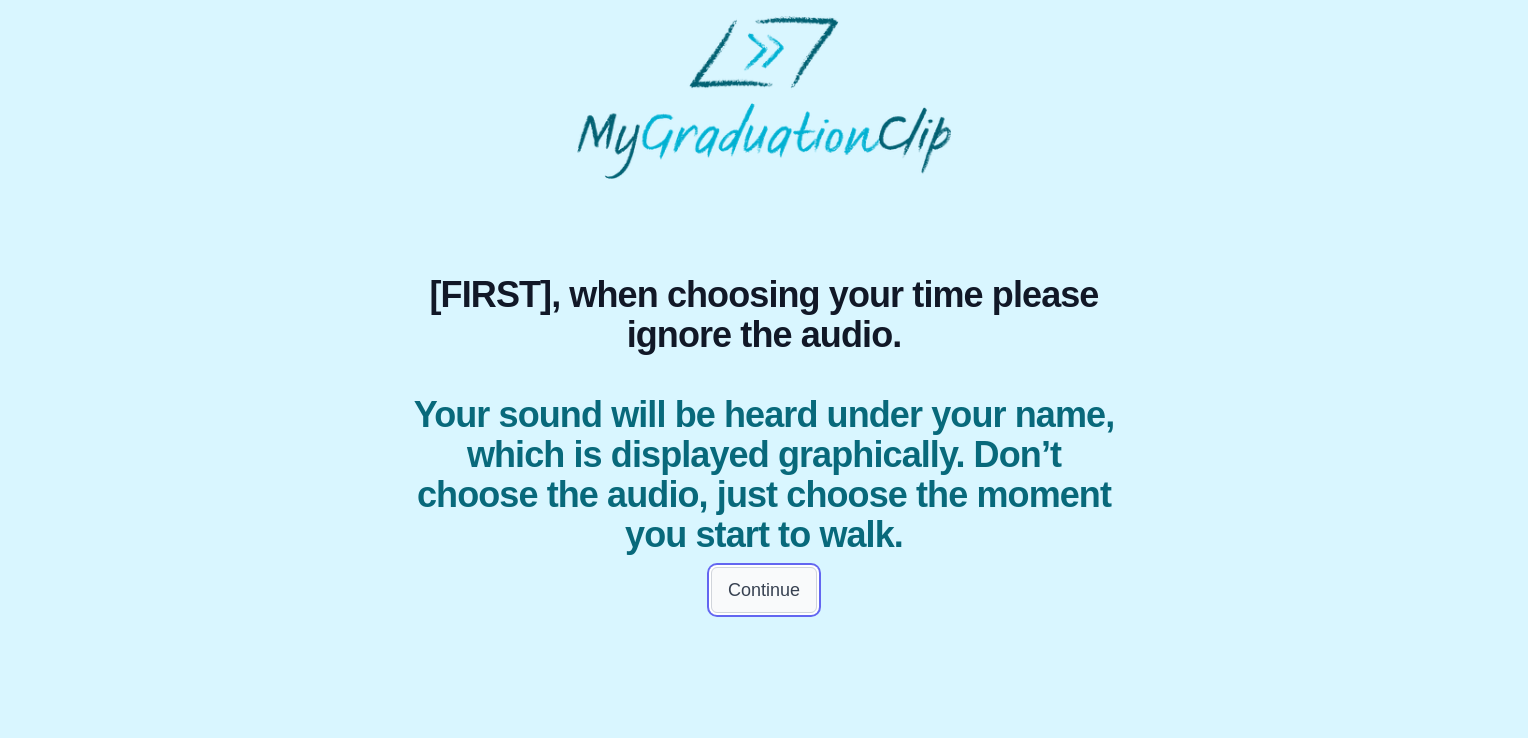 click on "Continue" at bounding box center [764, 590] 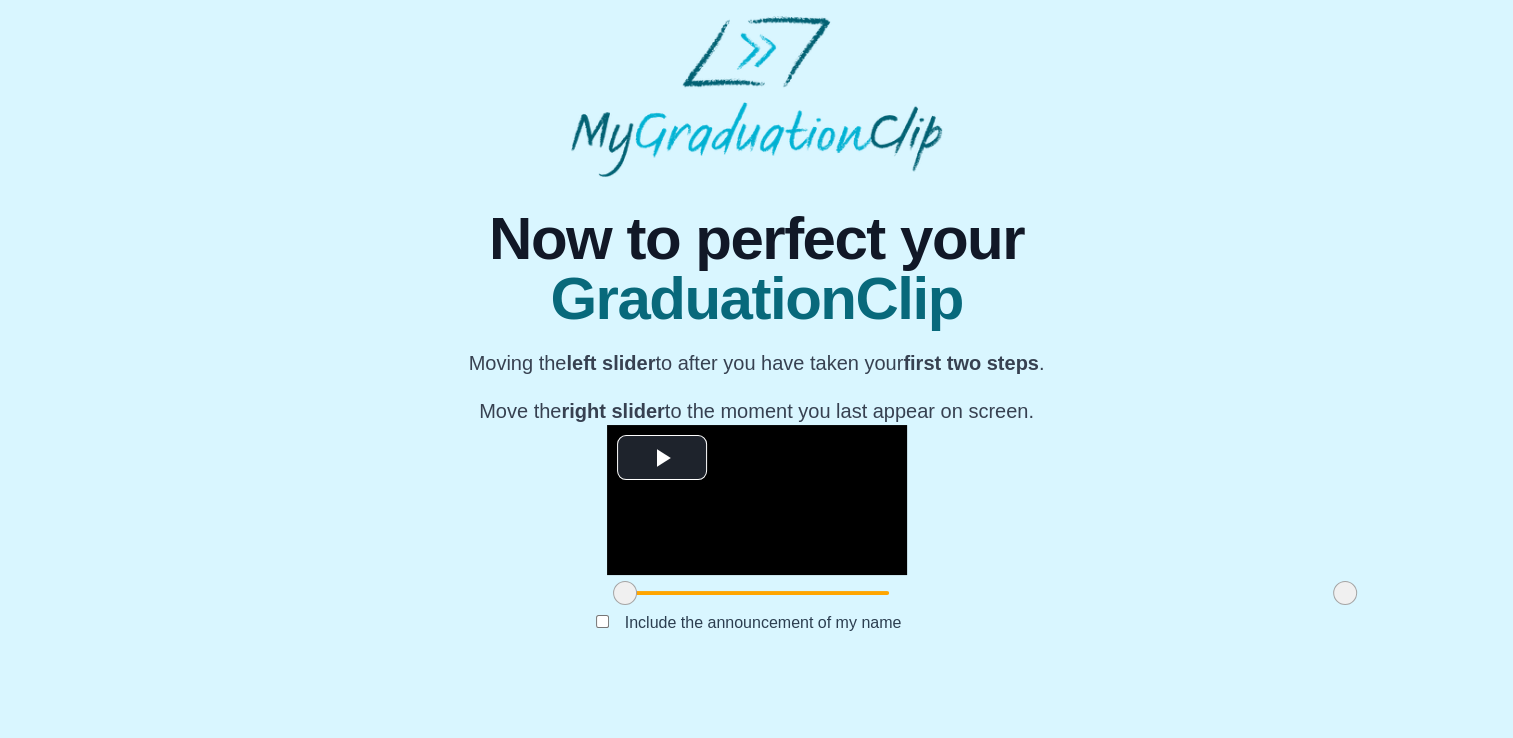 scroll, scrollTop: 226, scrollLeft: 0, axis: vertical 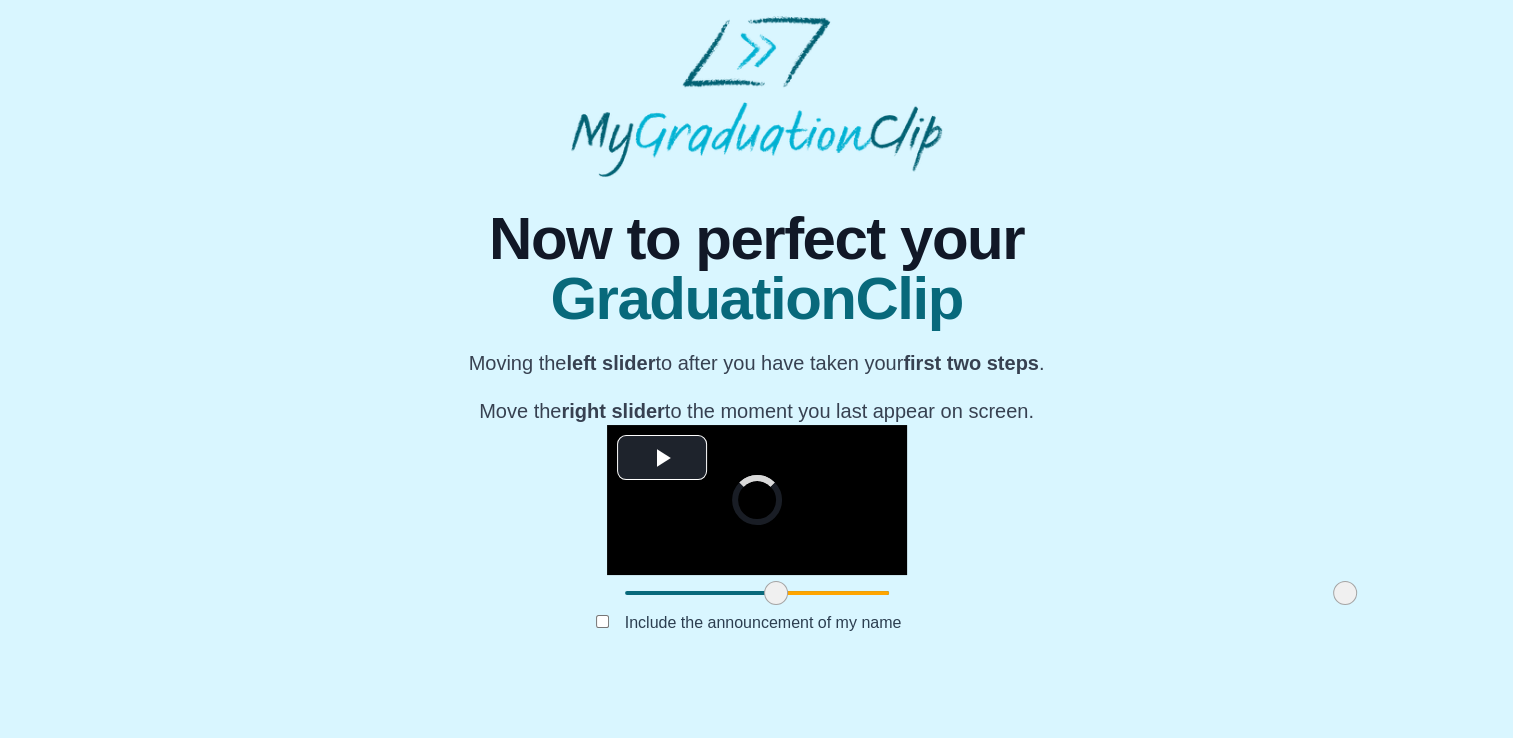 drag, startPoint x: 392, startPoint y: 640, endPoint x: 543, endPoint y: 679, distance: 155.95512 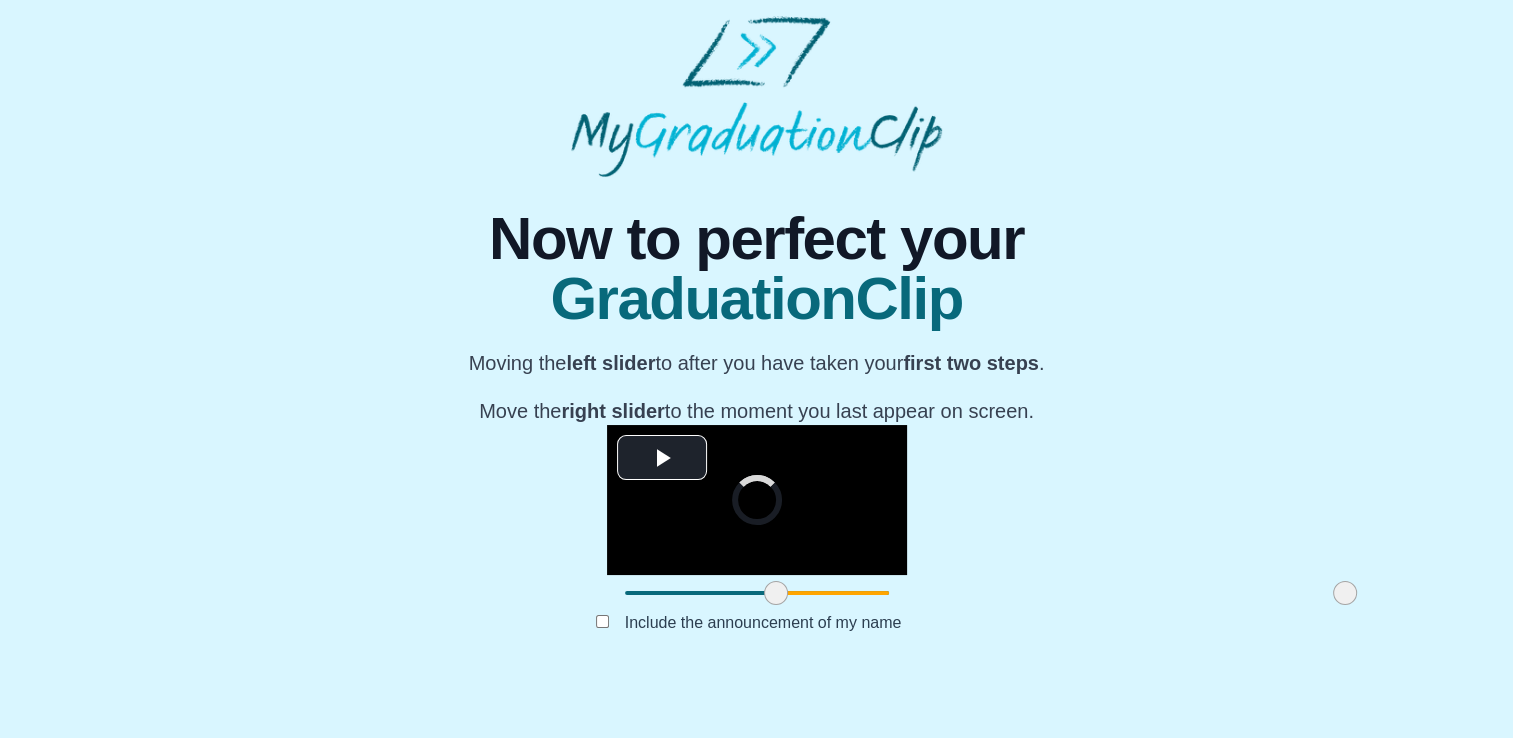 click on "**********" at bounding box center [756, 425] 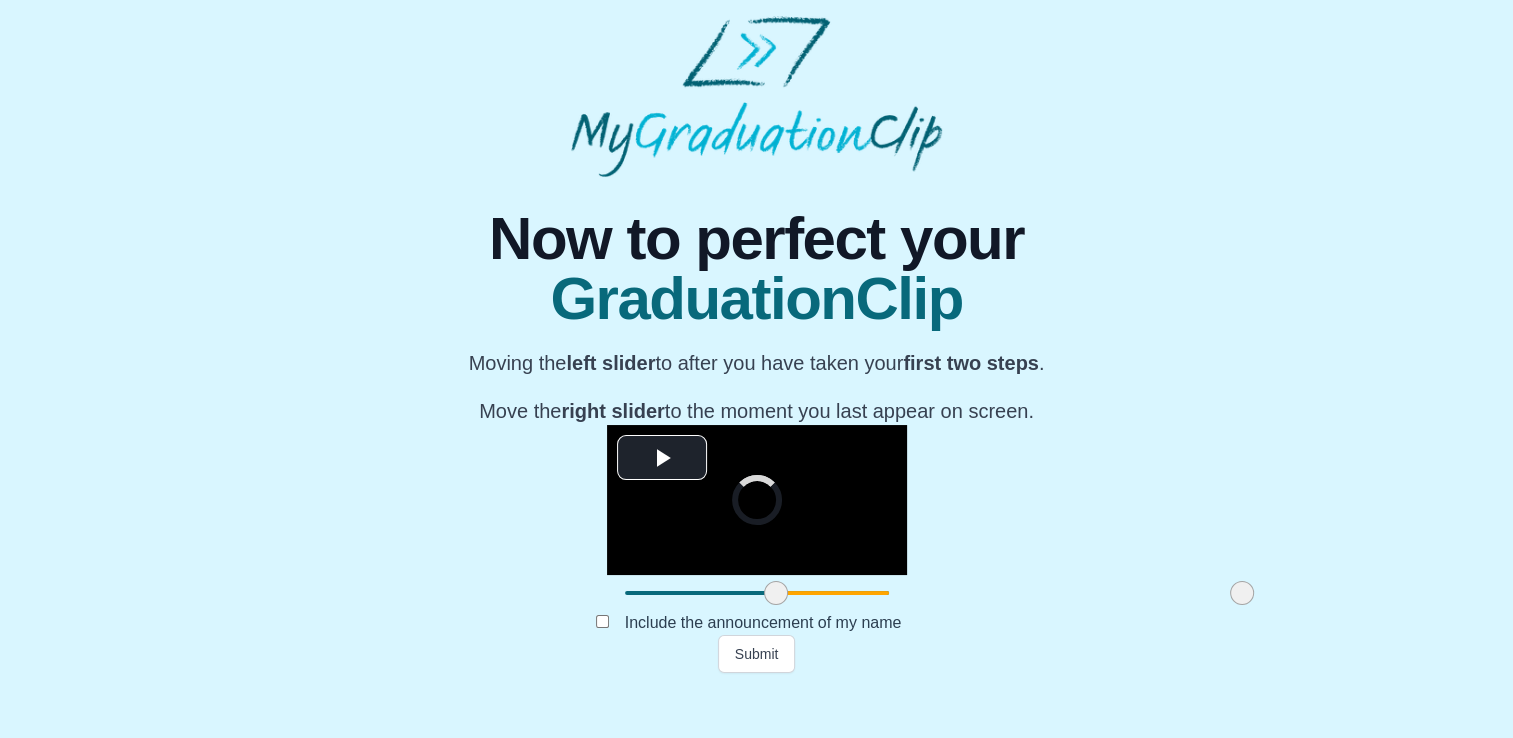 drag, startPoint x: 1120, startPoint y: 646, endPoint x: 1009, endPoint y: 654, distance: 111.28792 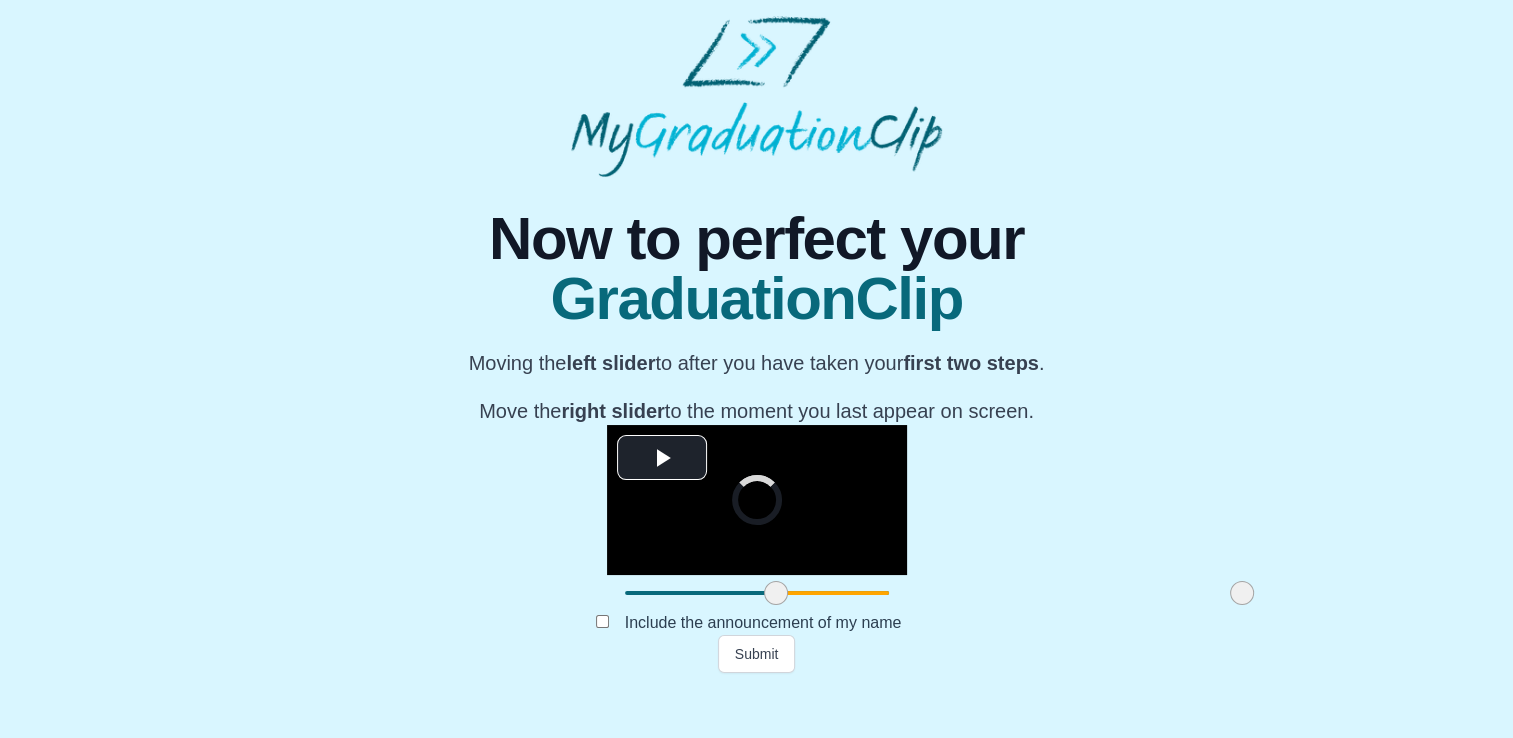click at bounding box center [1242, 593] 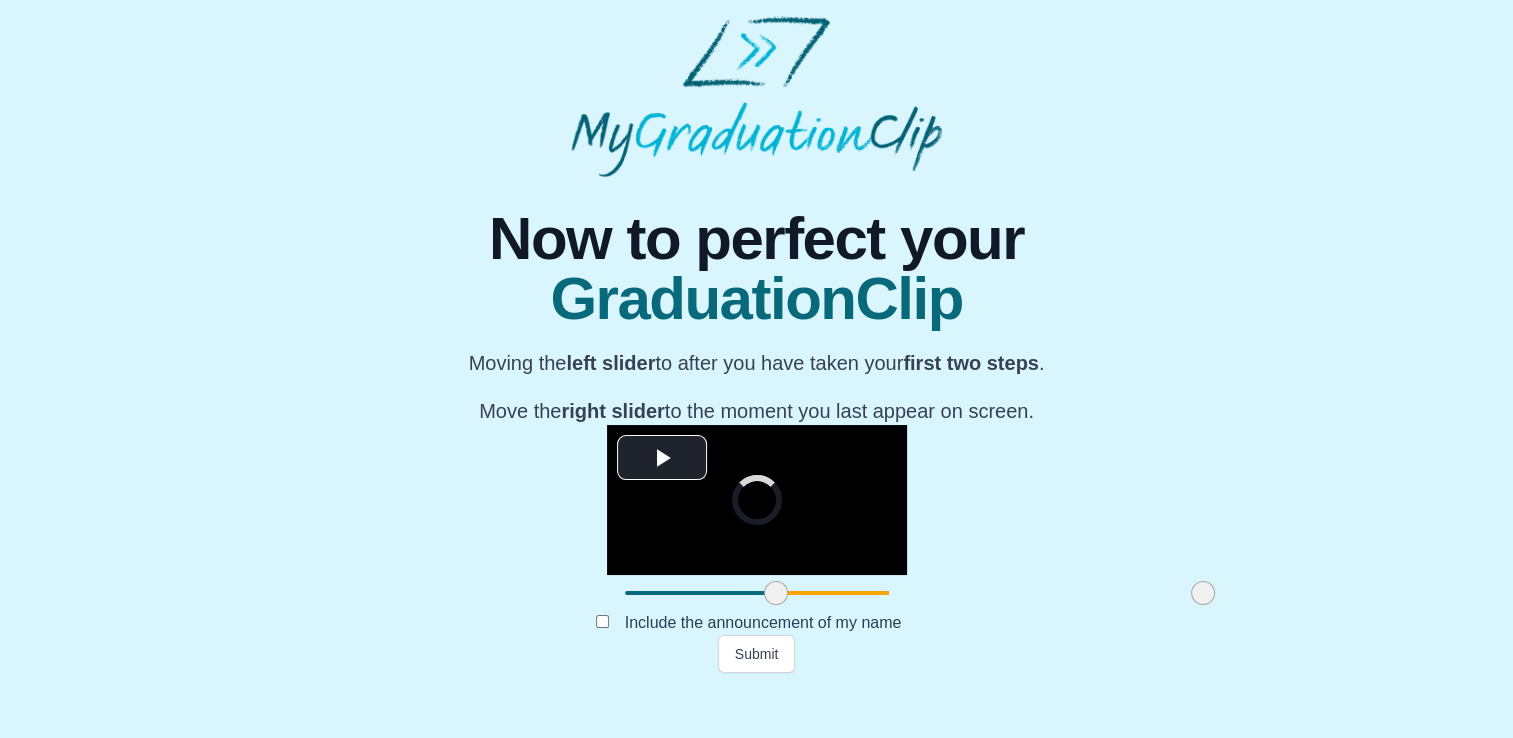 drag, startPoint x: 1005, startPoint y: 646, endPoint x: 973, endPoint y: 656, distance: 33.526108 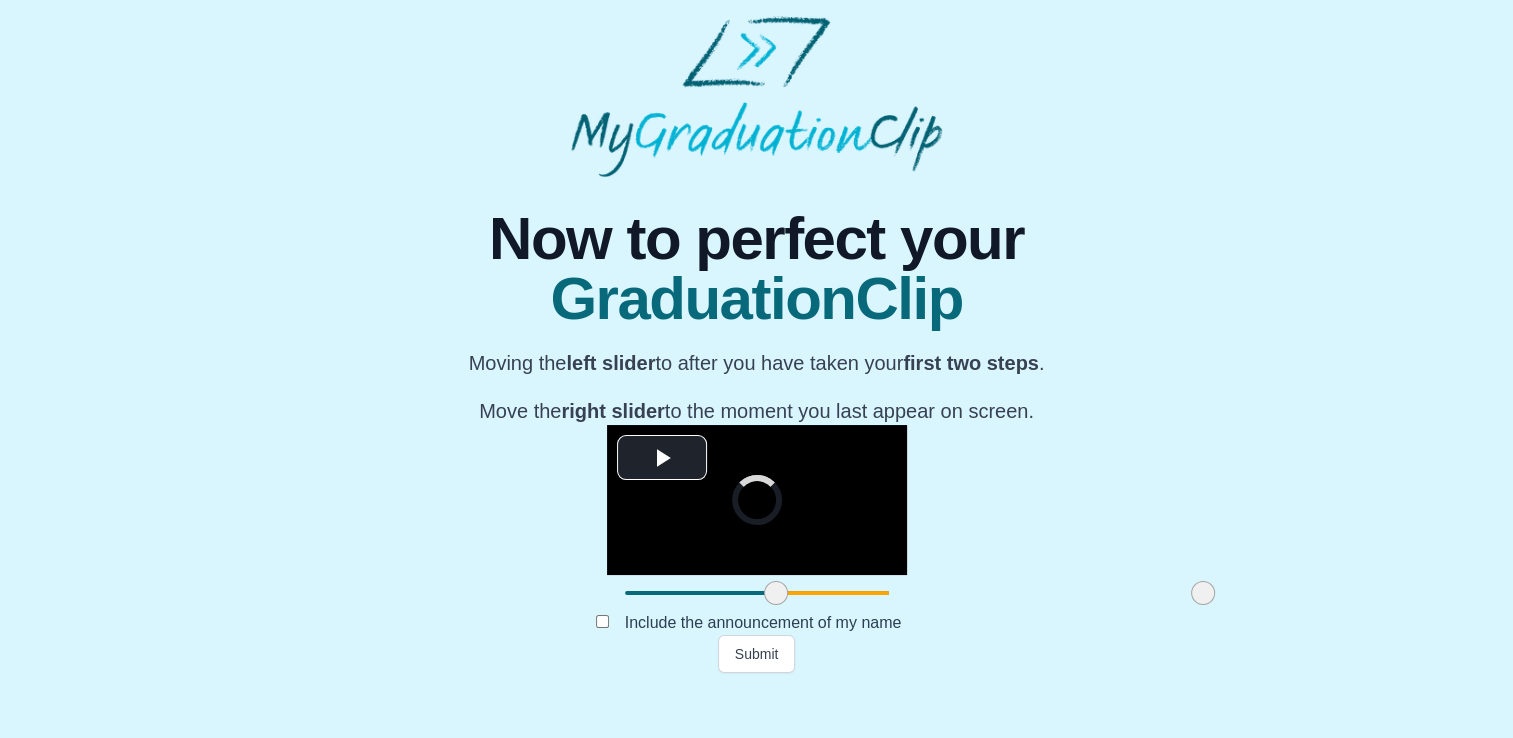 click at bounding box center [1203, 593] 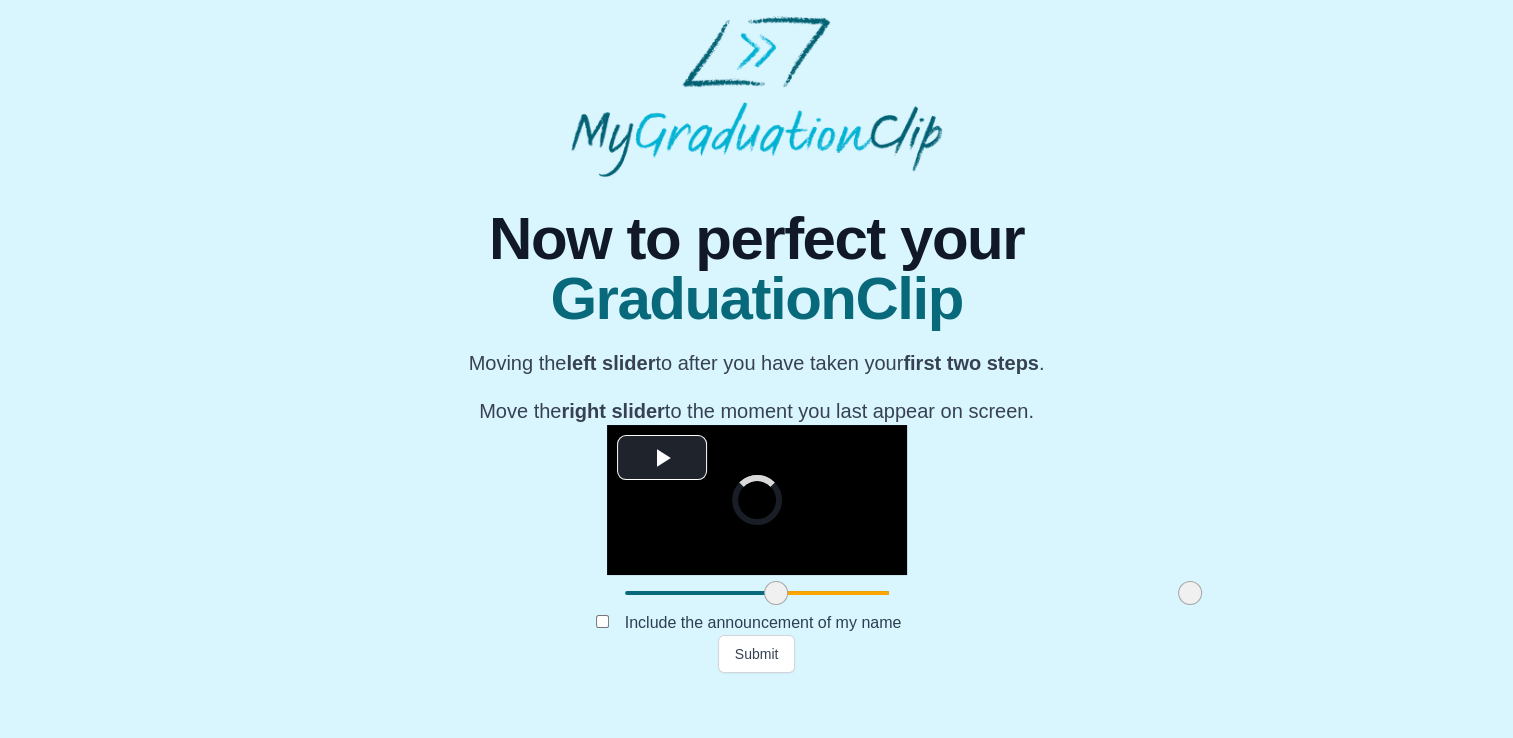 drag, startPoint x: 968, startPoint y: 647, endPoint x: 955, endPoint y: 654, distance: 14.764823 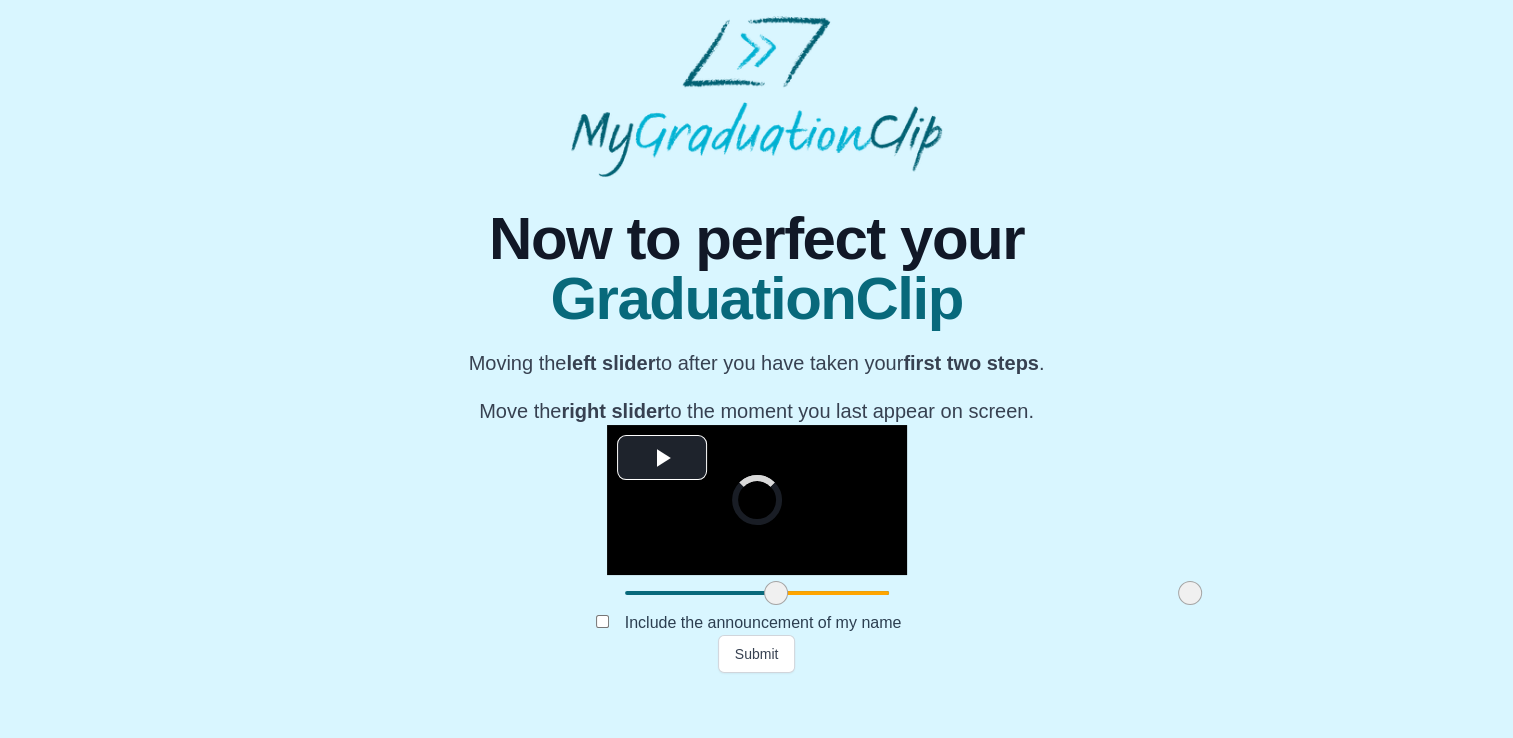 click at bounding box center [1190, 593] 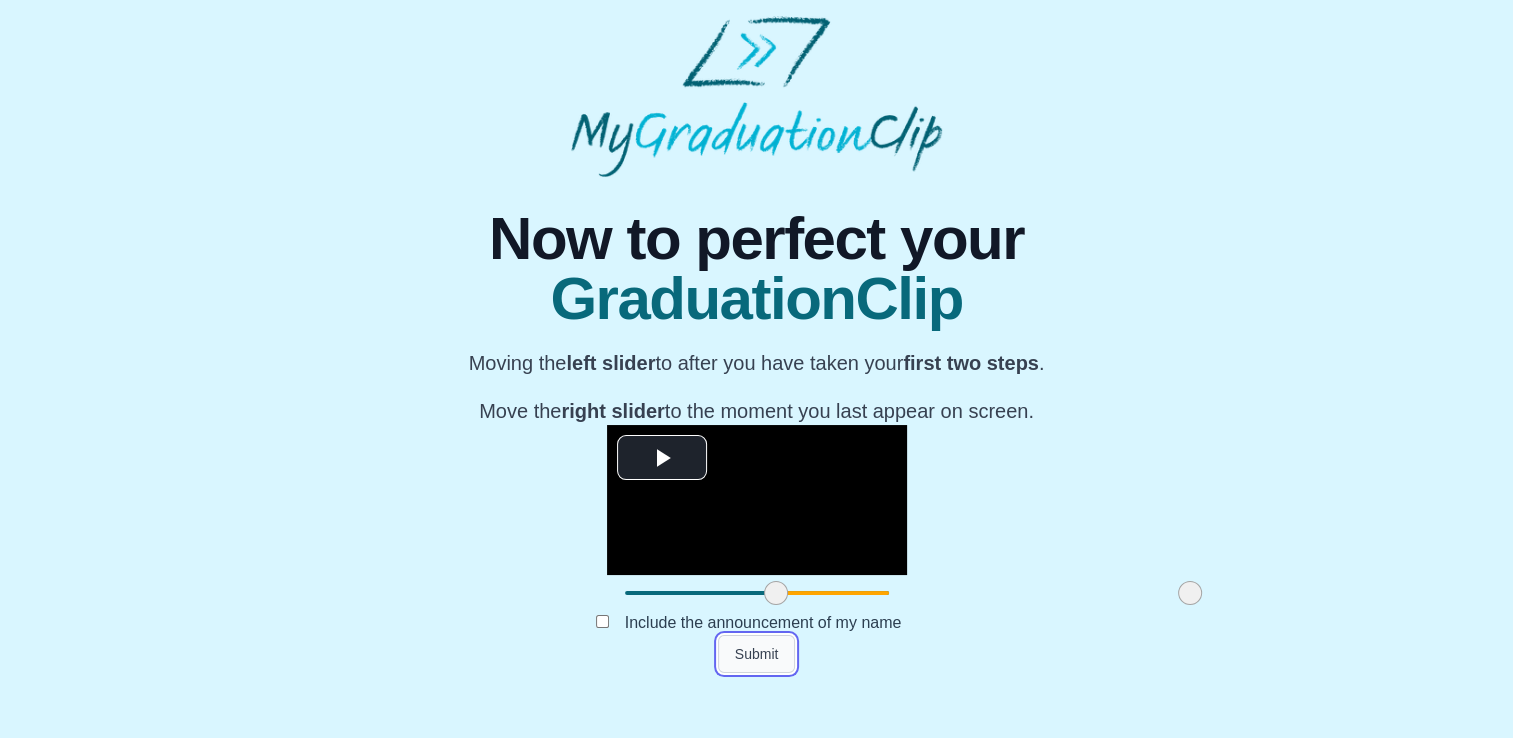 click on "Submit" at bounding box center [757, 654] 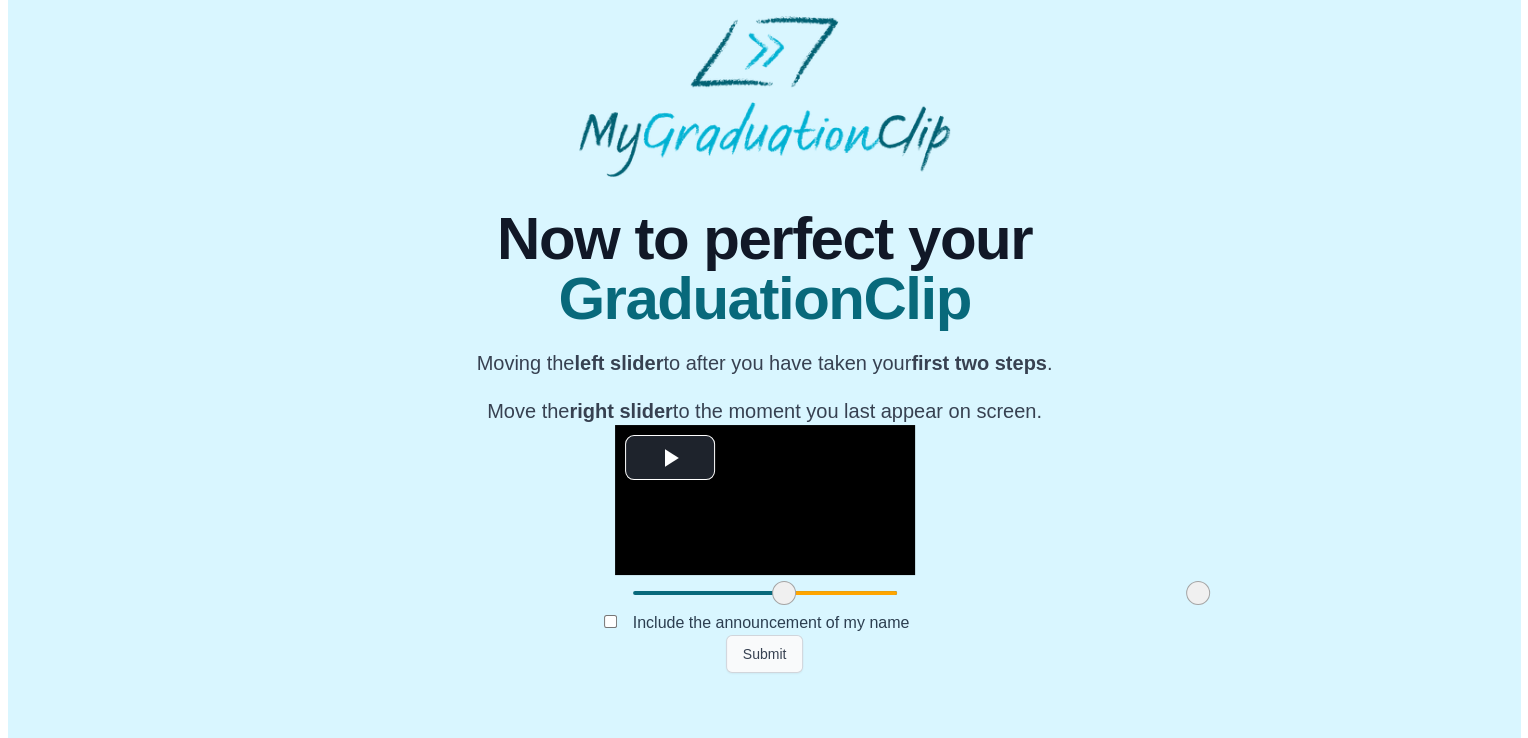 scroll, scrollTop: 0, scrollLeft: 0, axis: both 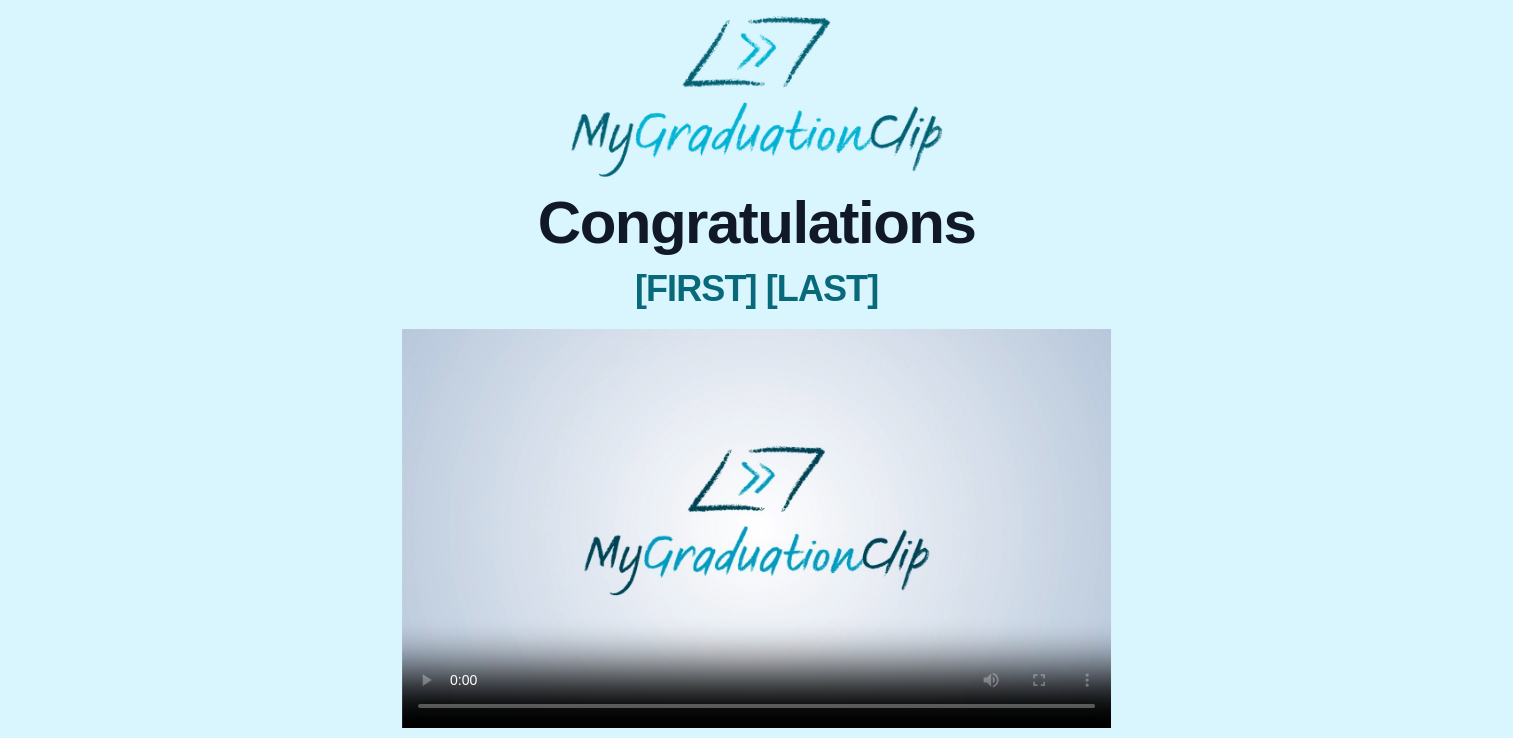 drag, startPoint x: 1504, startPoint y: 307, endPoint x: 1508, endPoint y: 362, distance: 55.145264 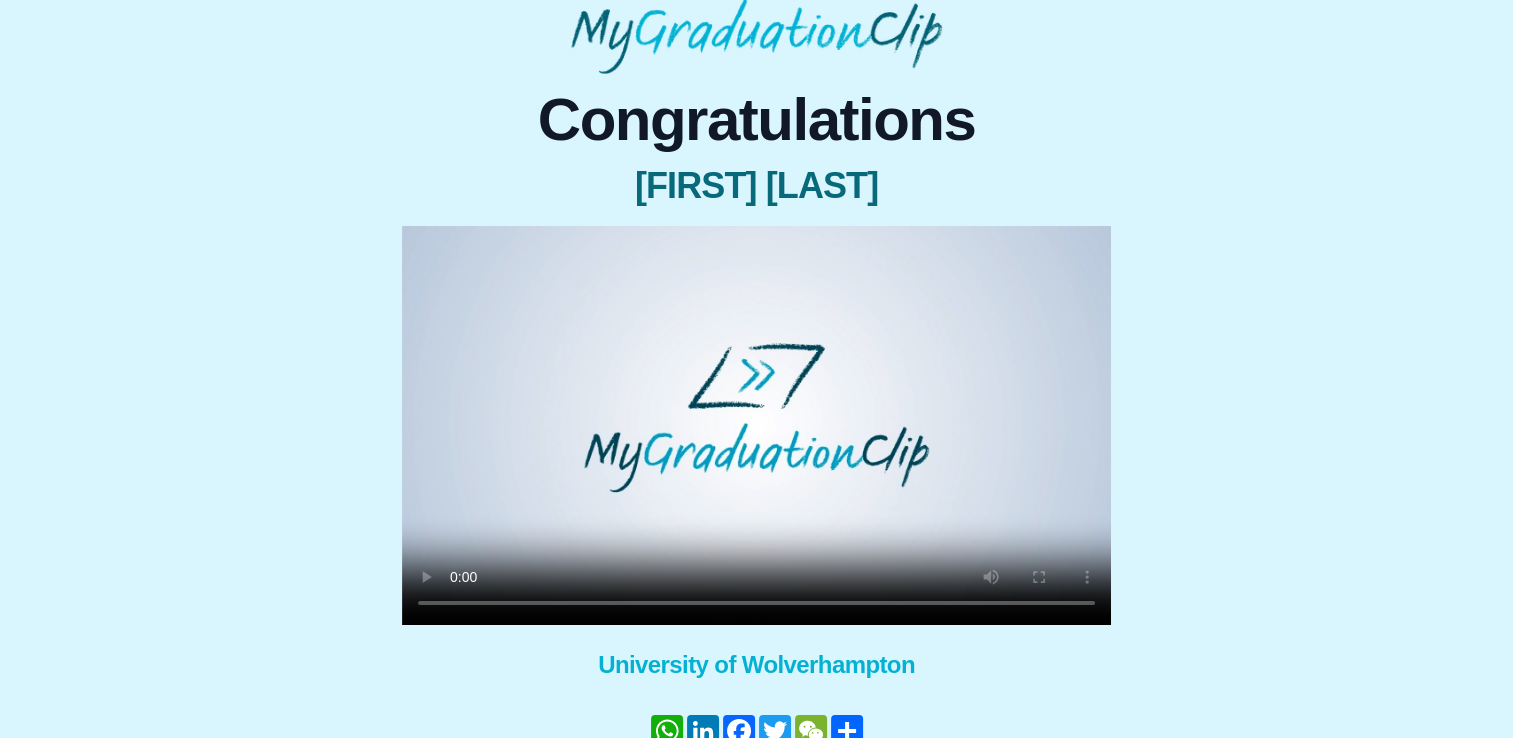 scroll, scrollTop: 105, scrollLeft: 0, axis: vertical 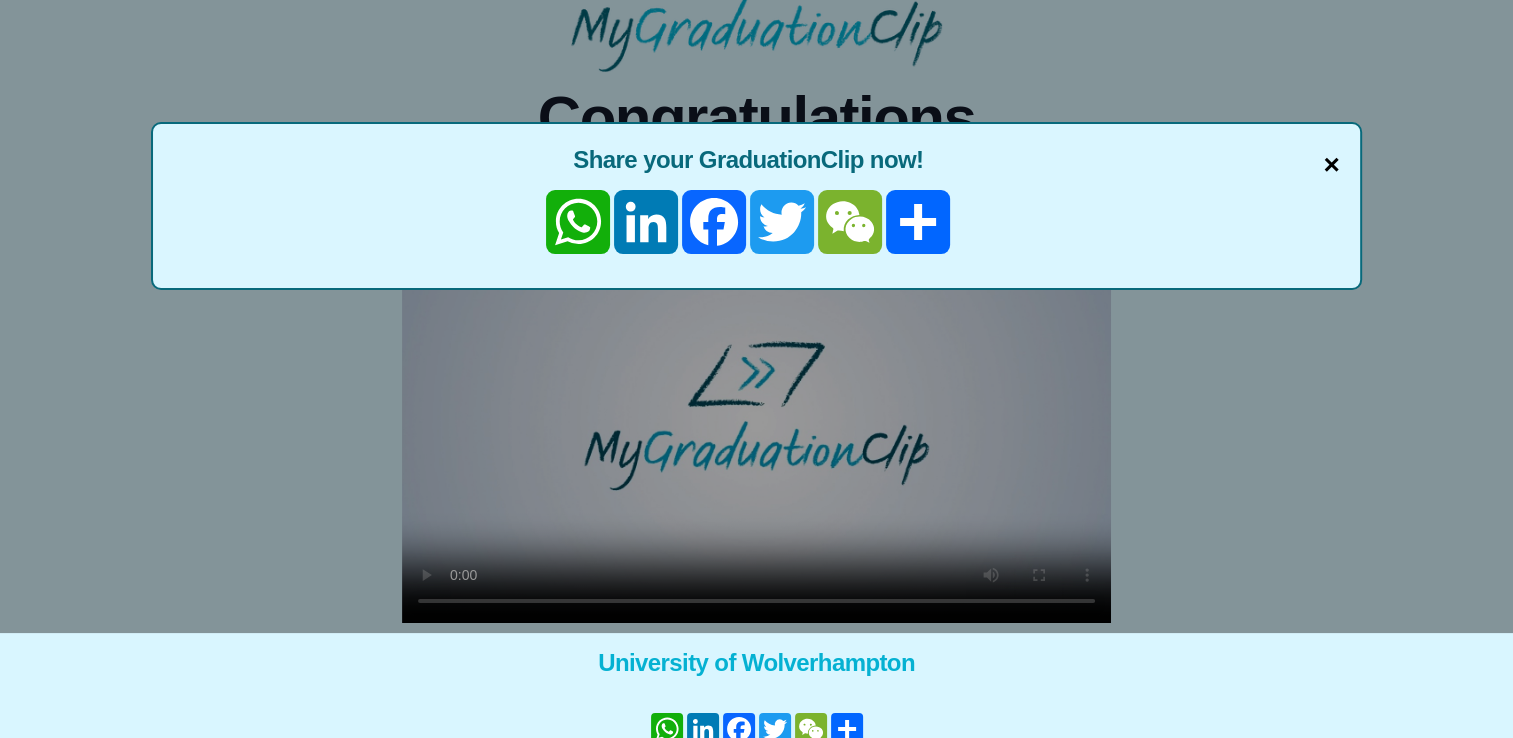 click on "×" at bounding box center [1331, 165] 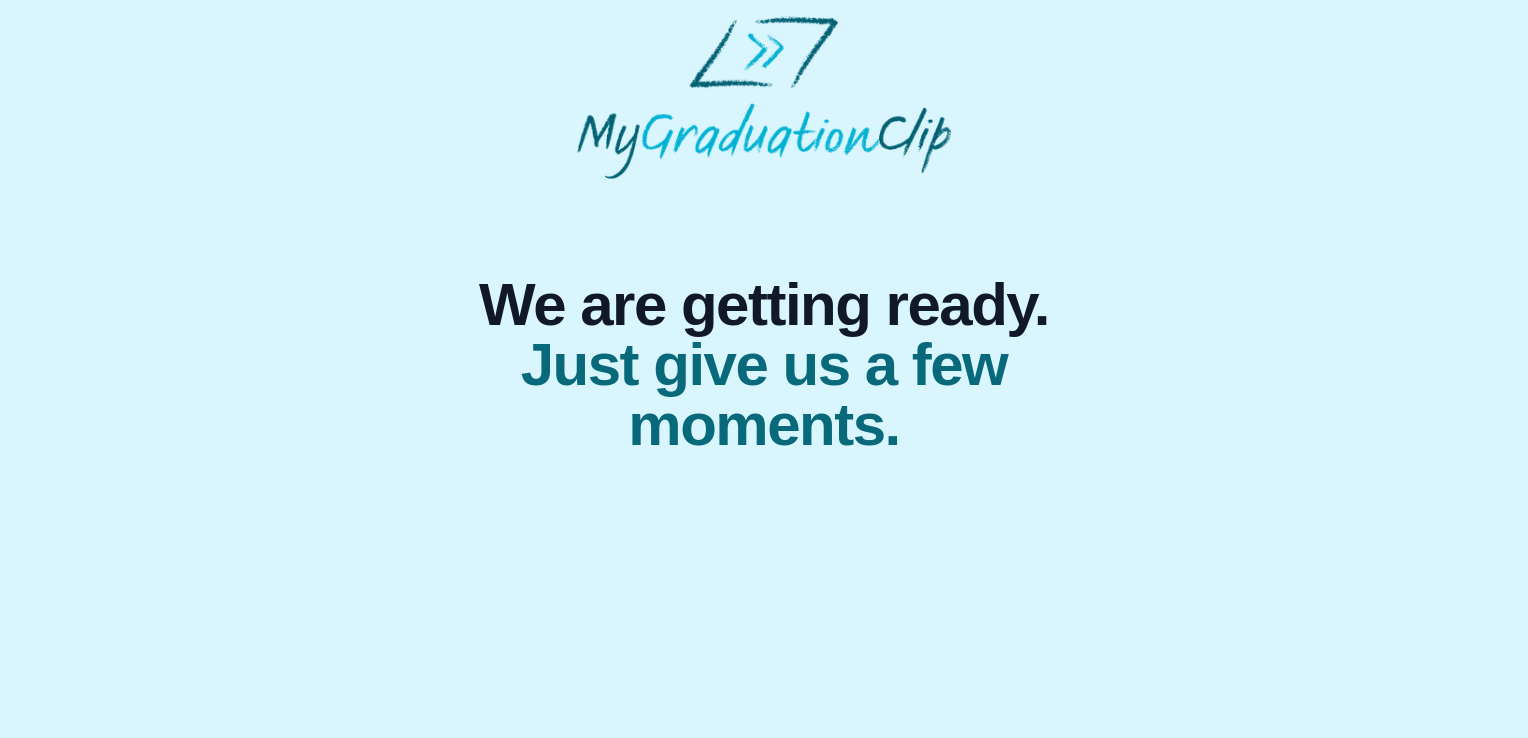 scroll, scrollTop: 0, scrollLeft: 0, axis: both 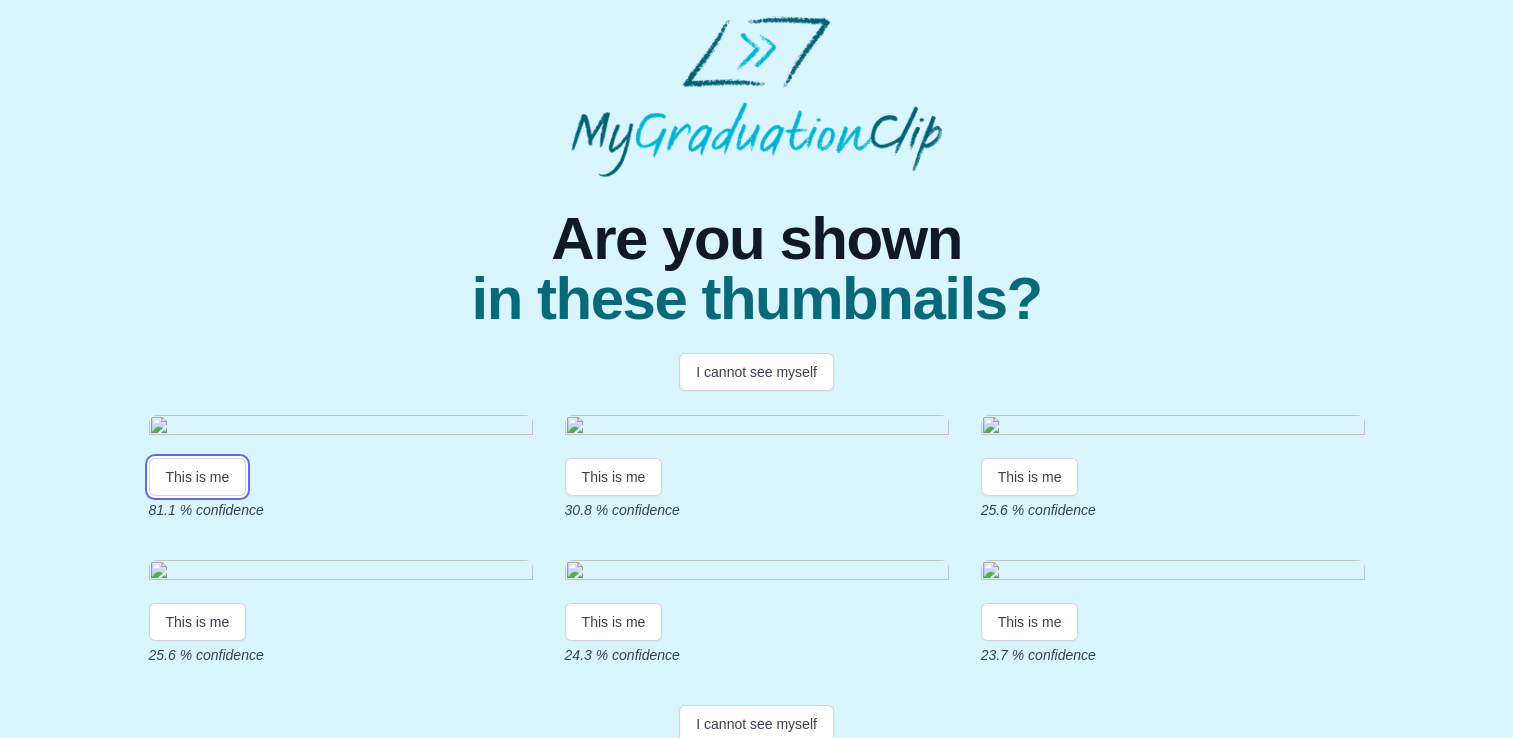 click on "This is me" at bounding box center [198, 477] 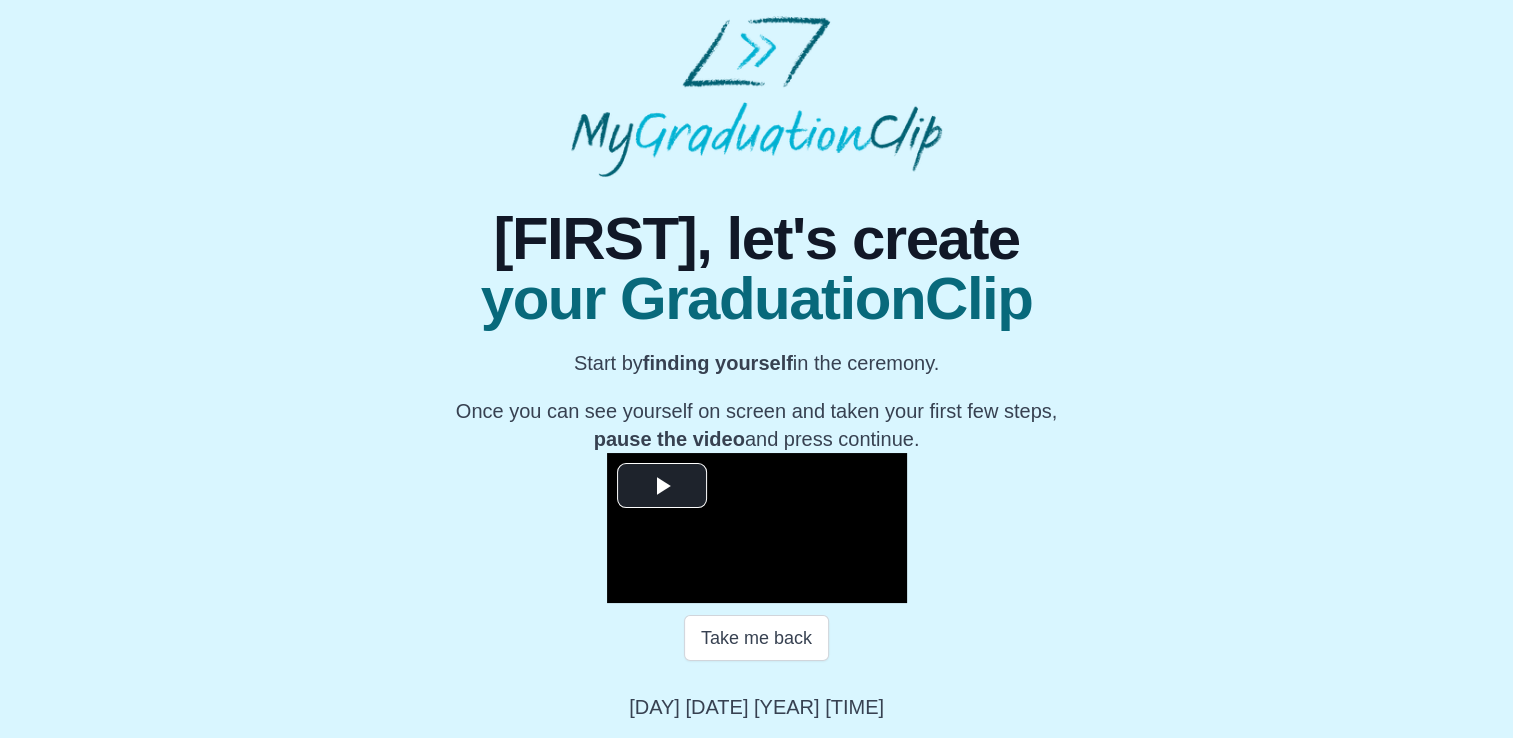 scroll, scrollTop: 309, scrollLeft: 0, axis: vertical 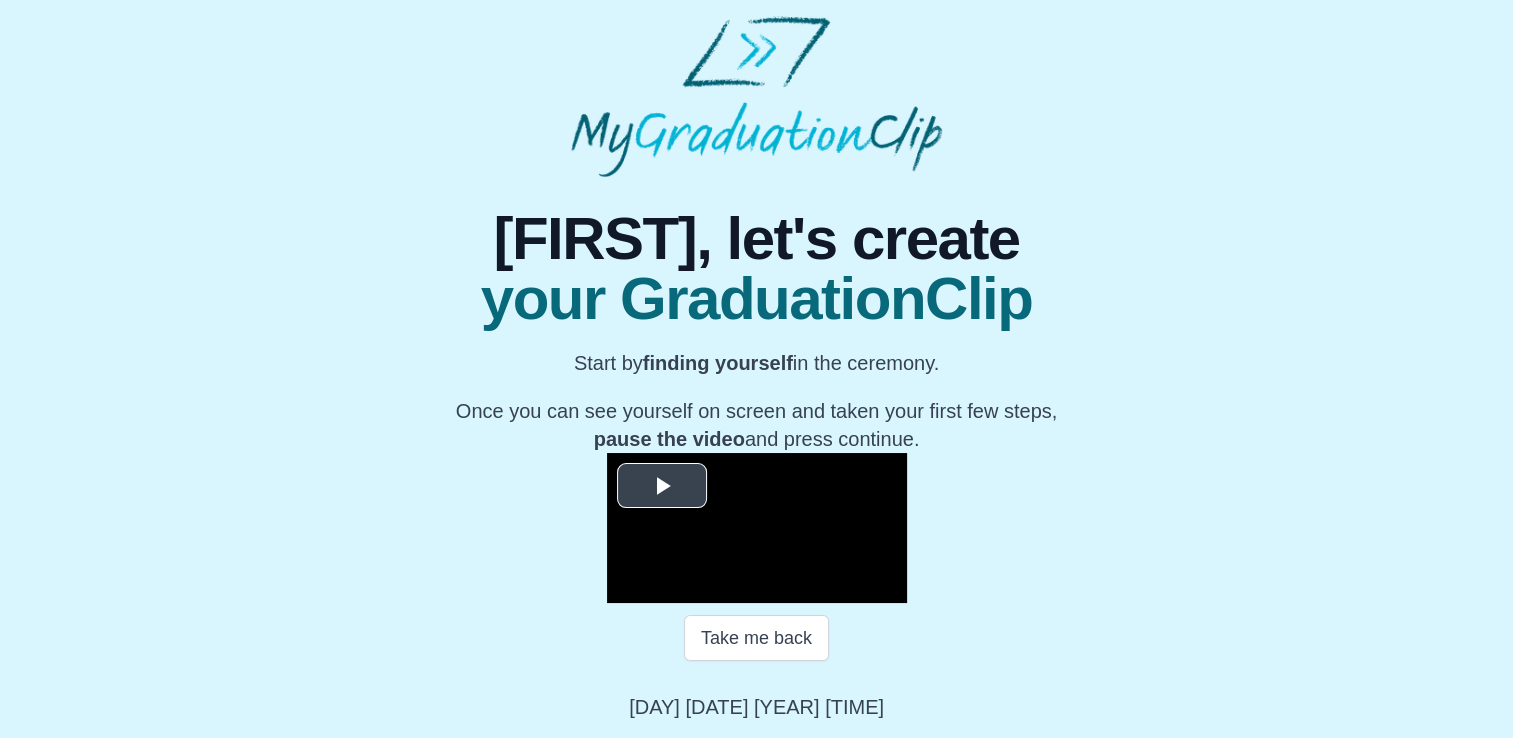 click at bounding box center (662, 486) 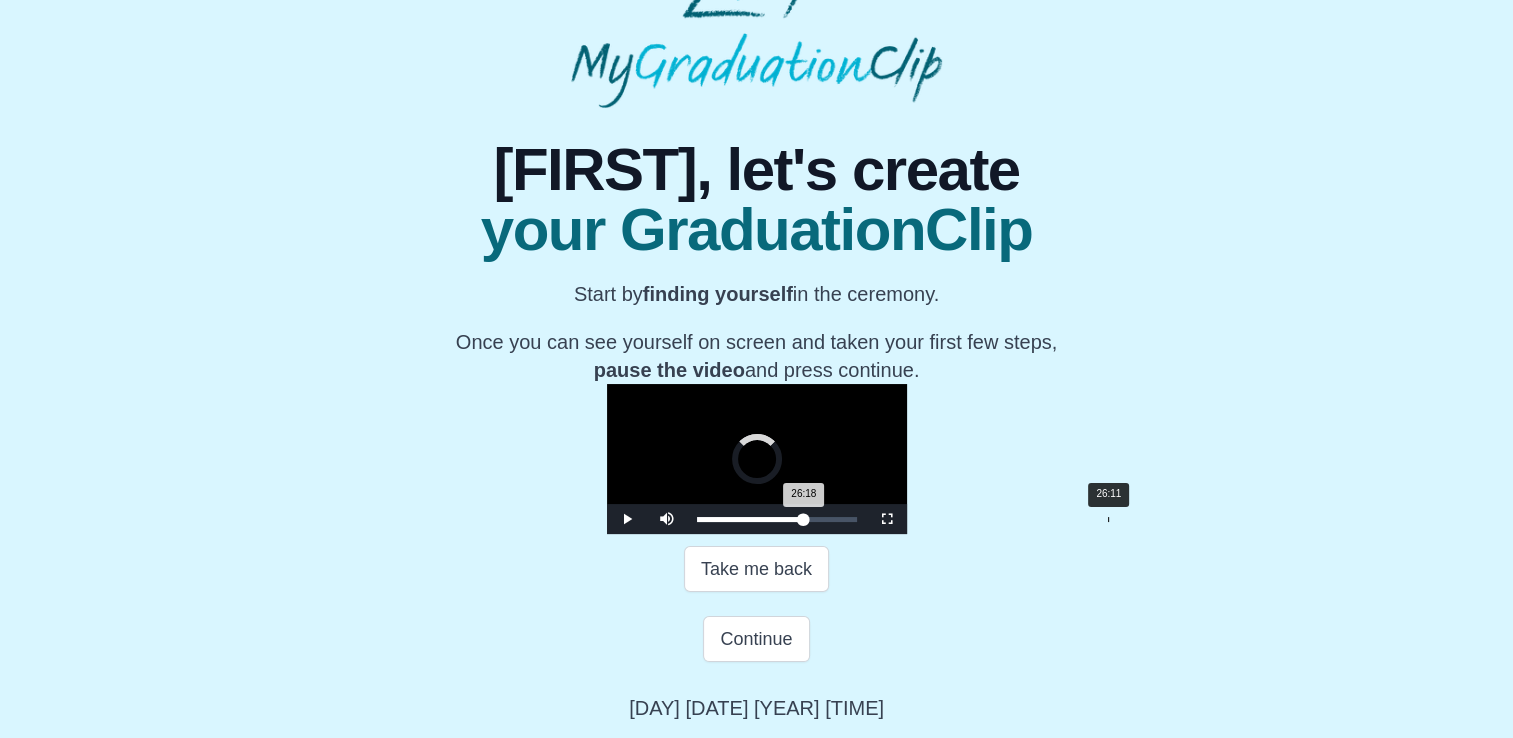 click on "26:18 Progress : 0%" at bounding box center (750, 519) 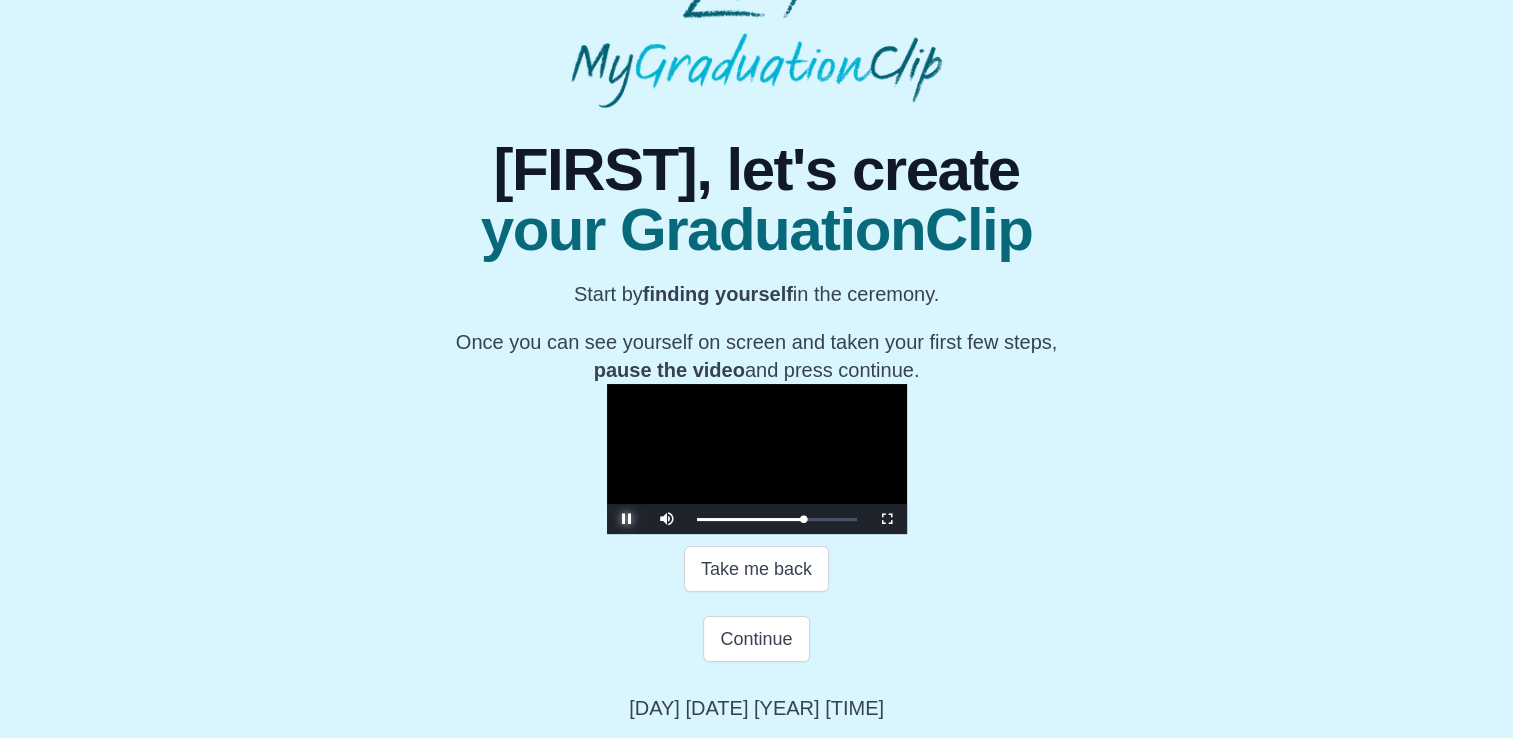 click at bounding box center [627, 519] 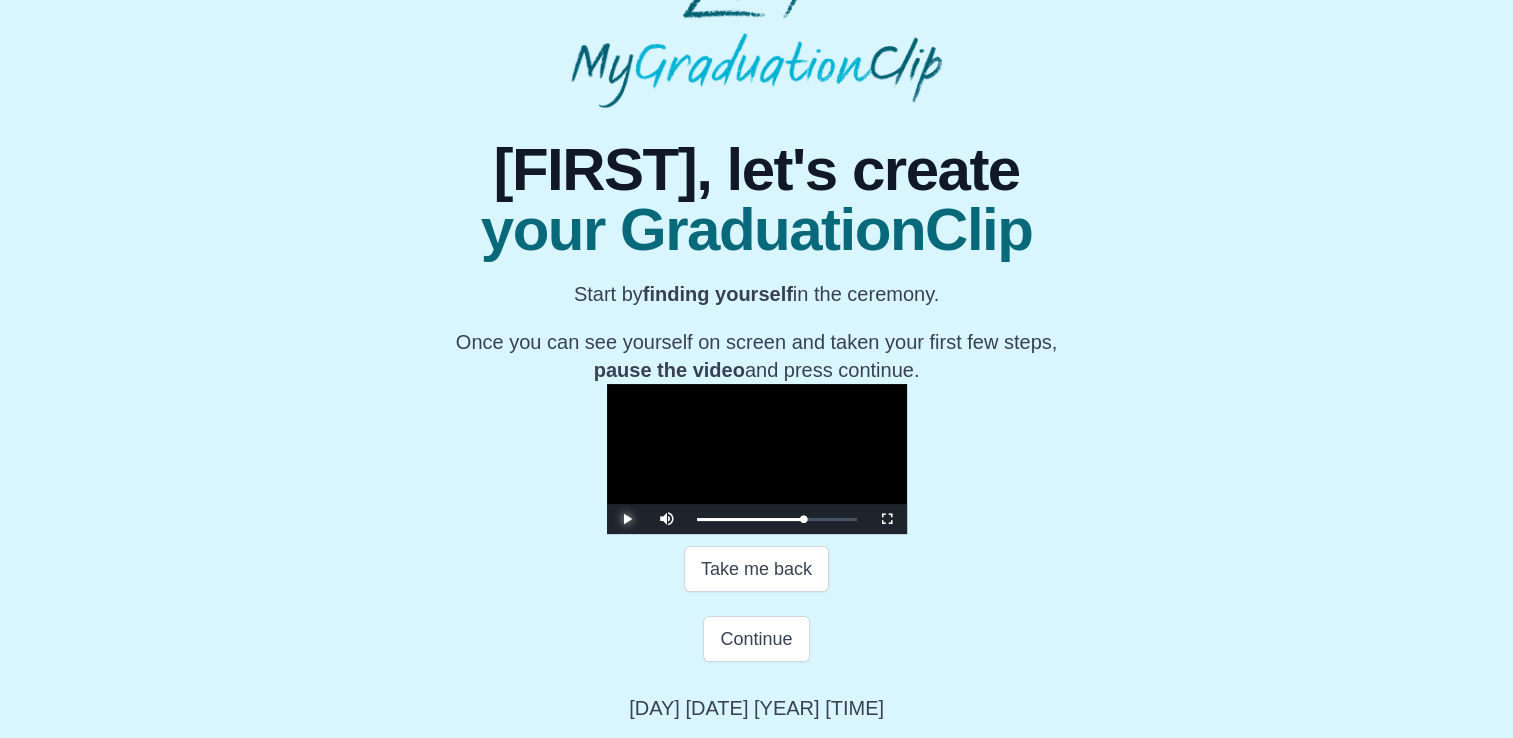 click at bounding box center [627, 519] 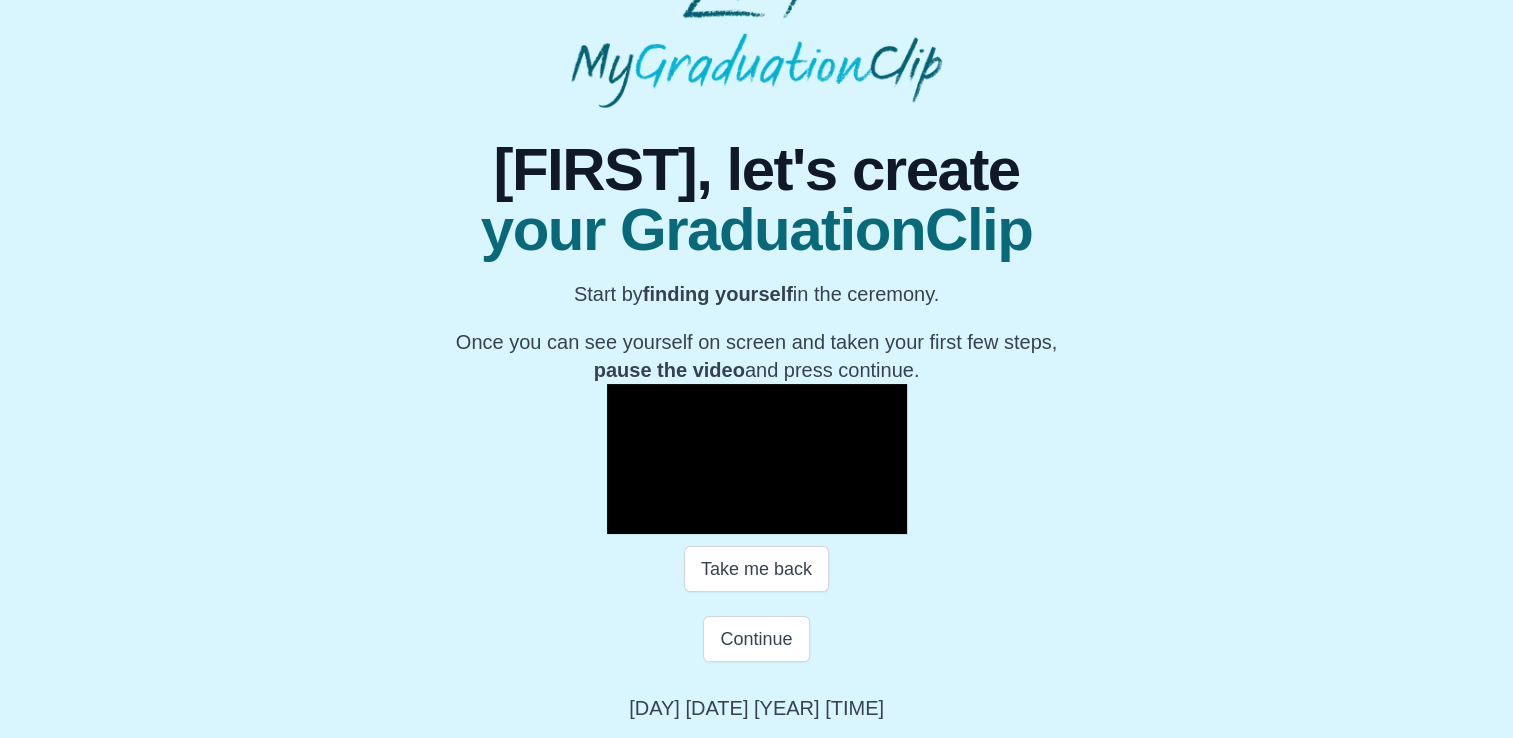 click at bounding box center [627, 519] 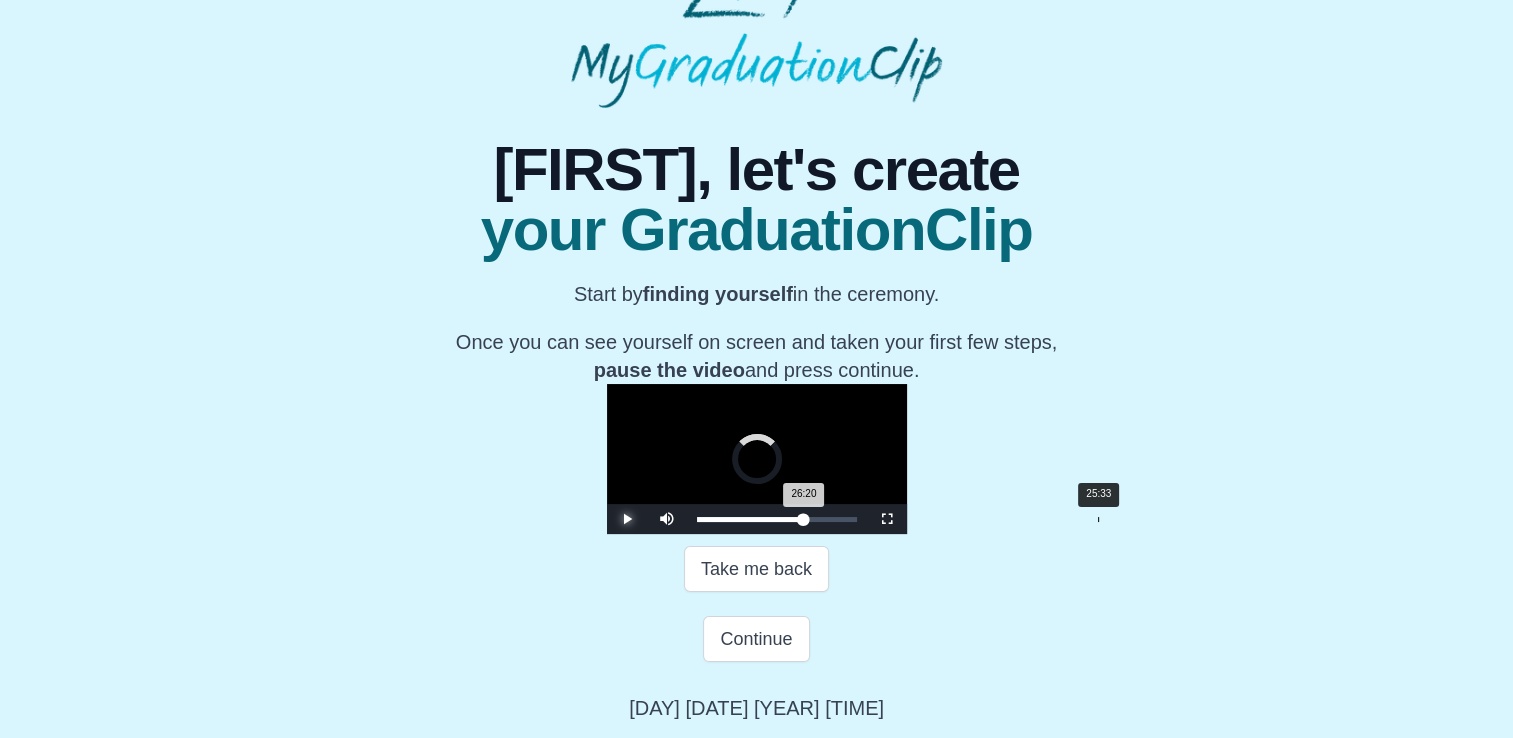 drag, startPoint x: 880, startPoint y: 610, endPoint x: 869, endPoint y: 610, distance: 11 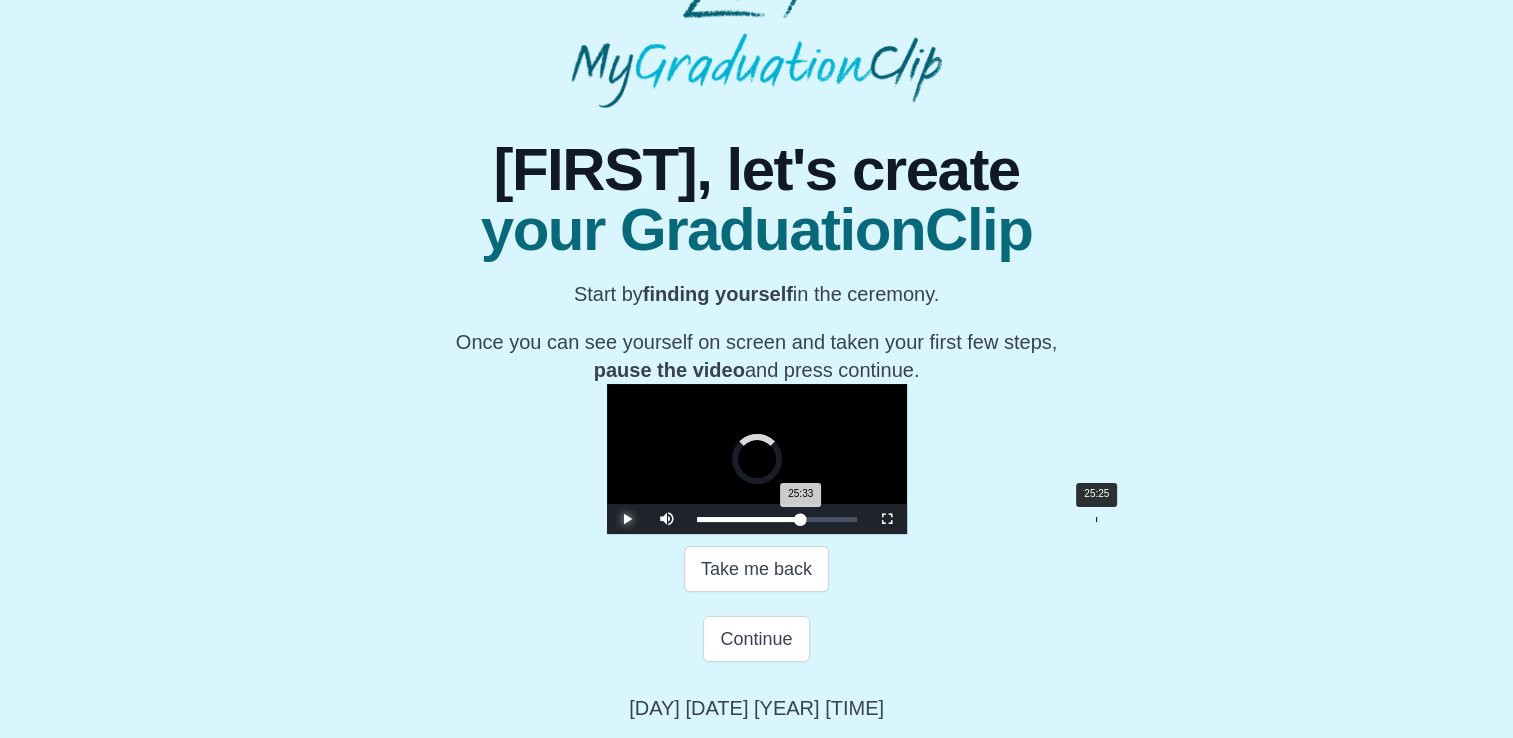 click on "25:33 Progress : 0%" at bounding box center (749, 519) 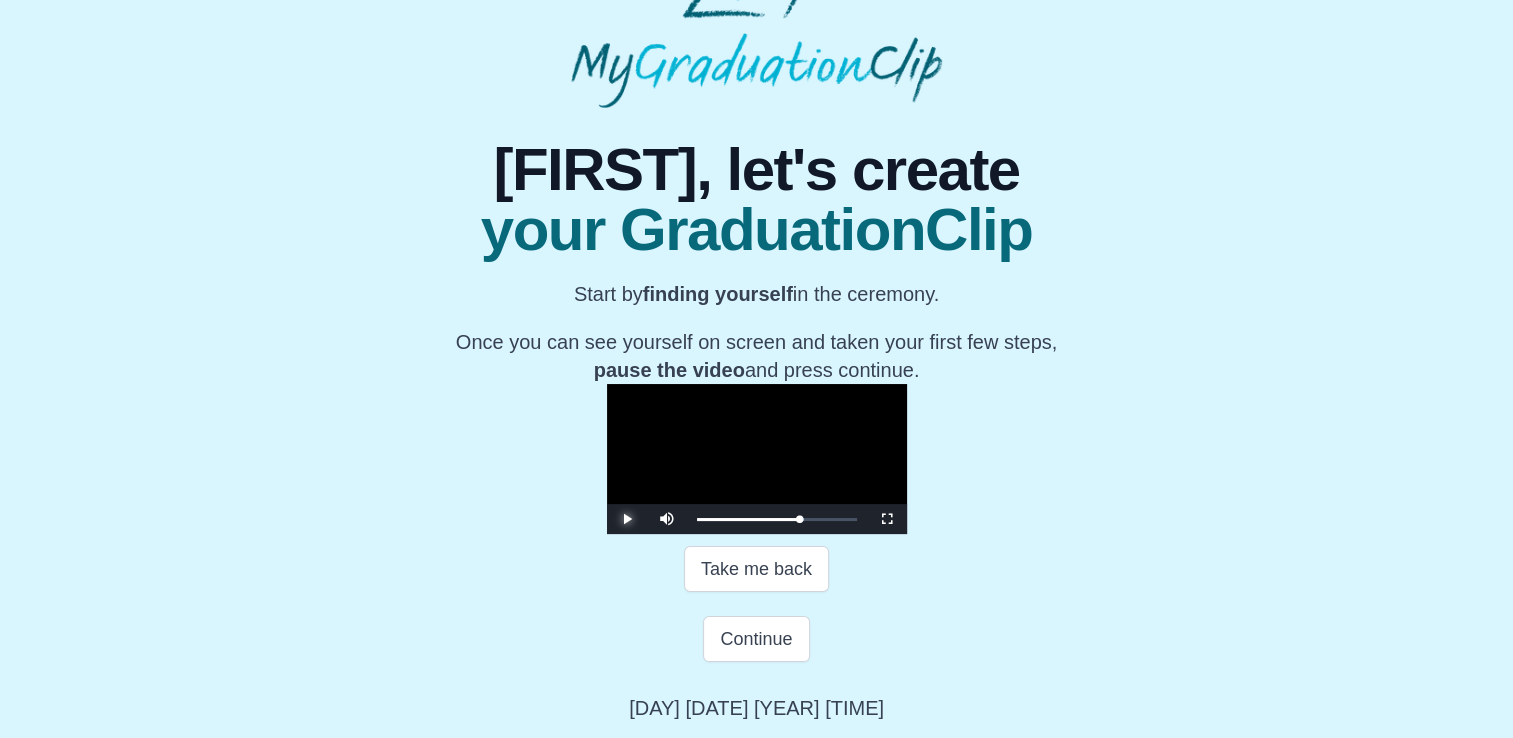 click at bounding box center (627, 519) 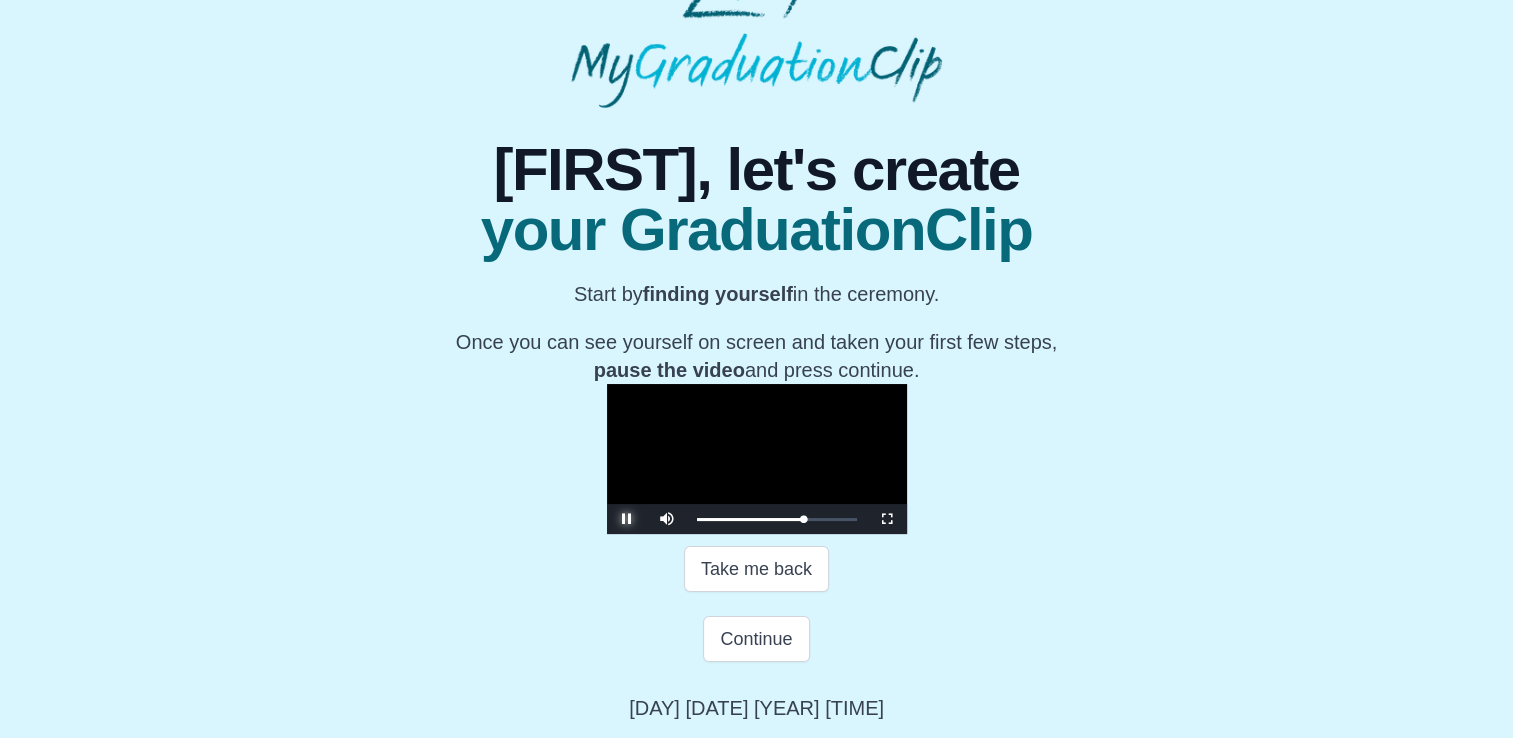 click at bounding box center [627, 519] 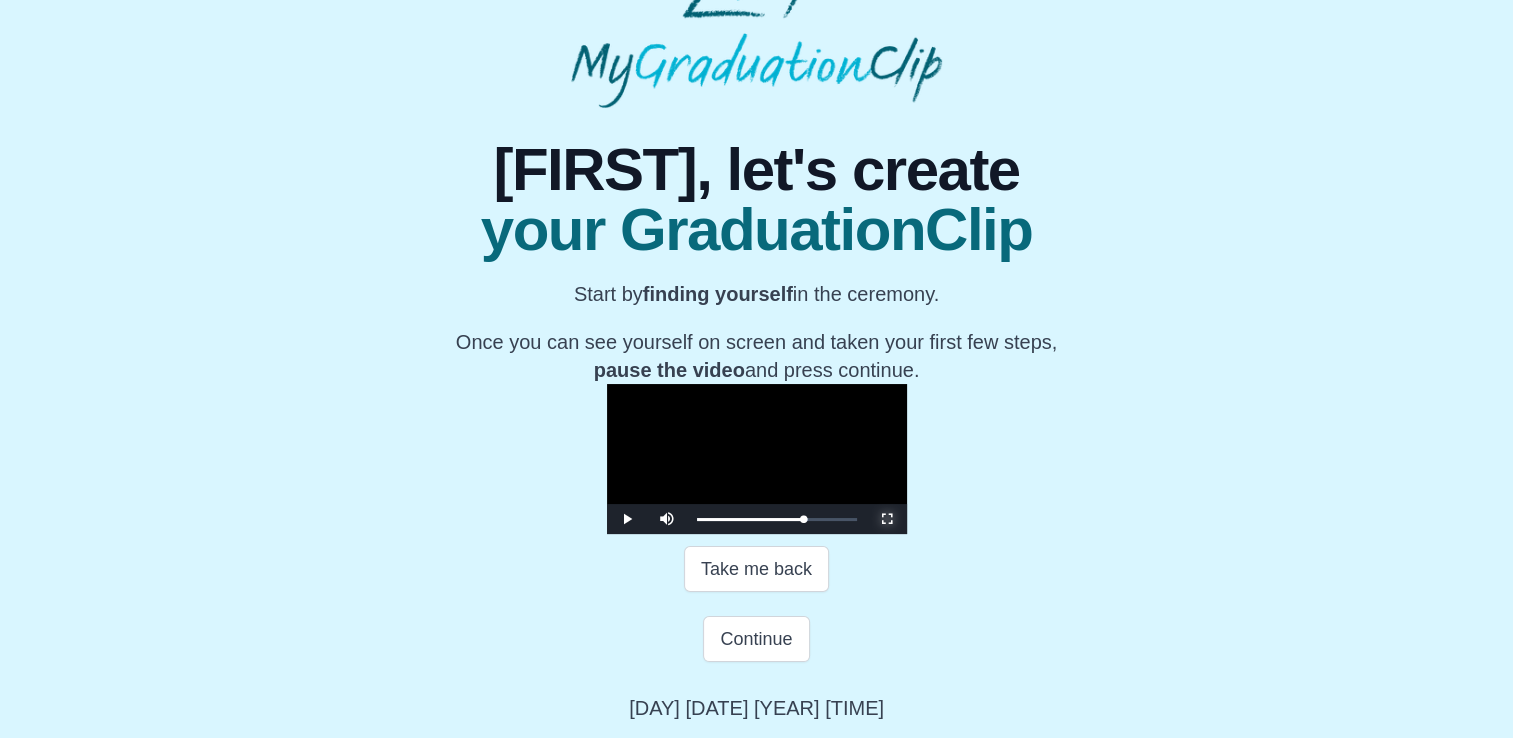 click at bounding box center (887, 519) 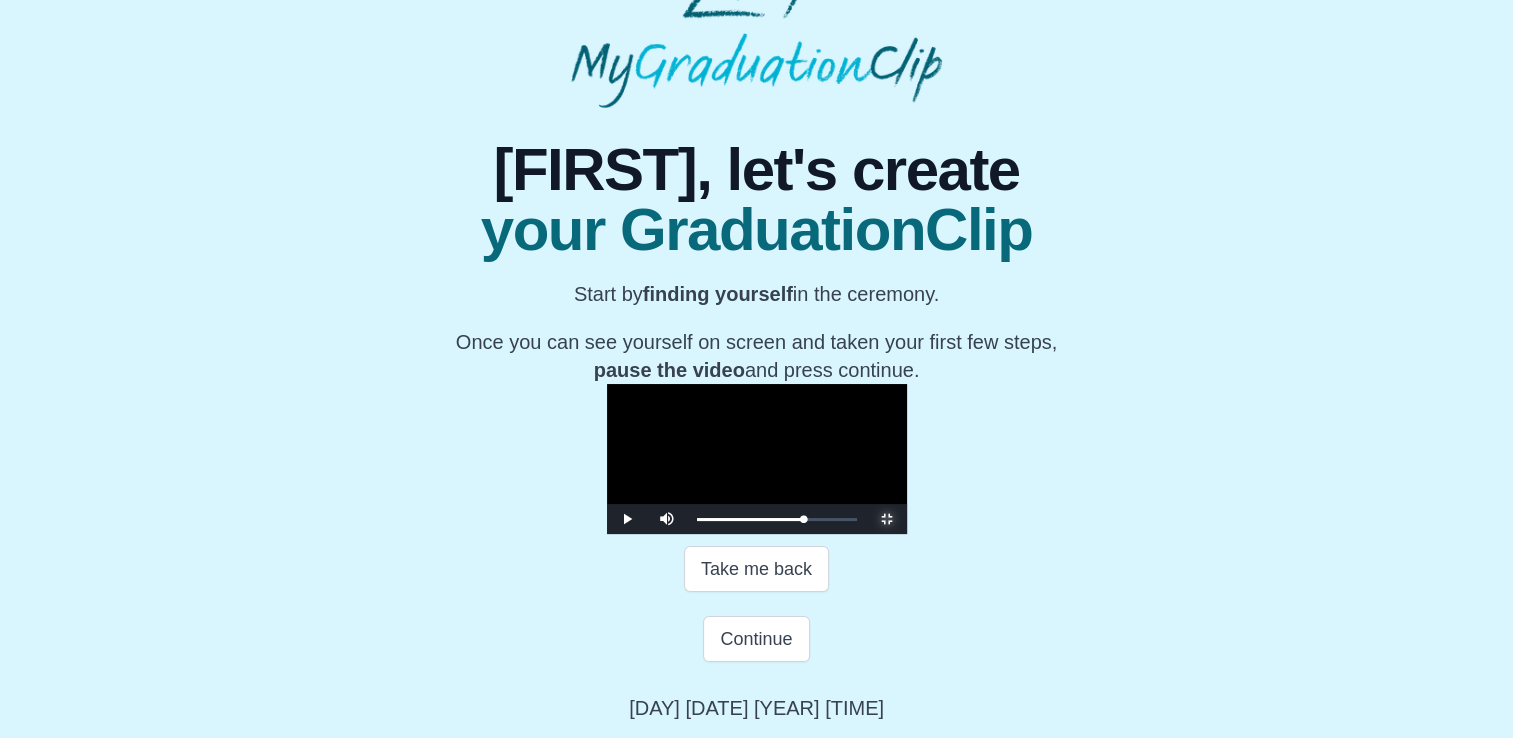 scroll, scrollTop: 0, scrollLeft: 0, axis: both 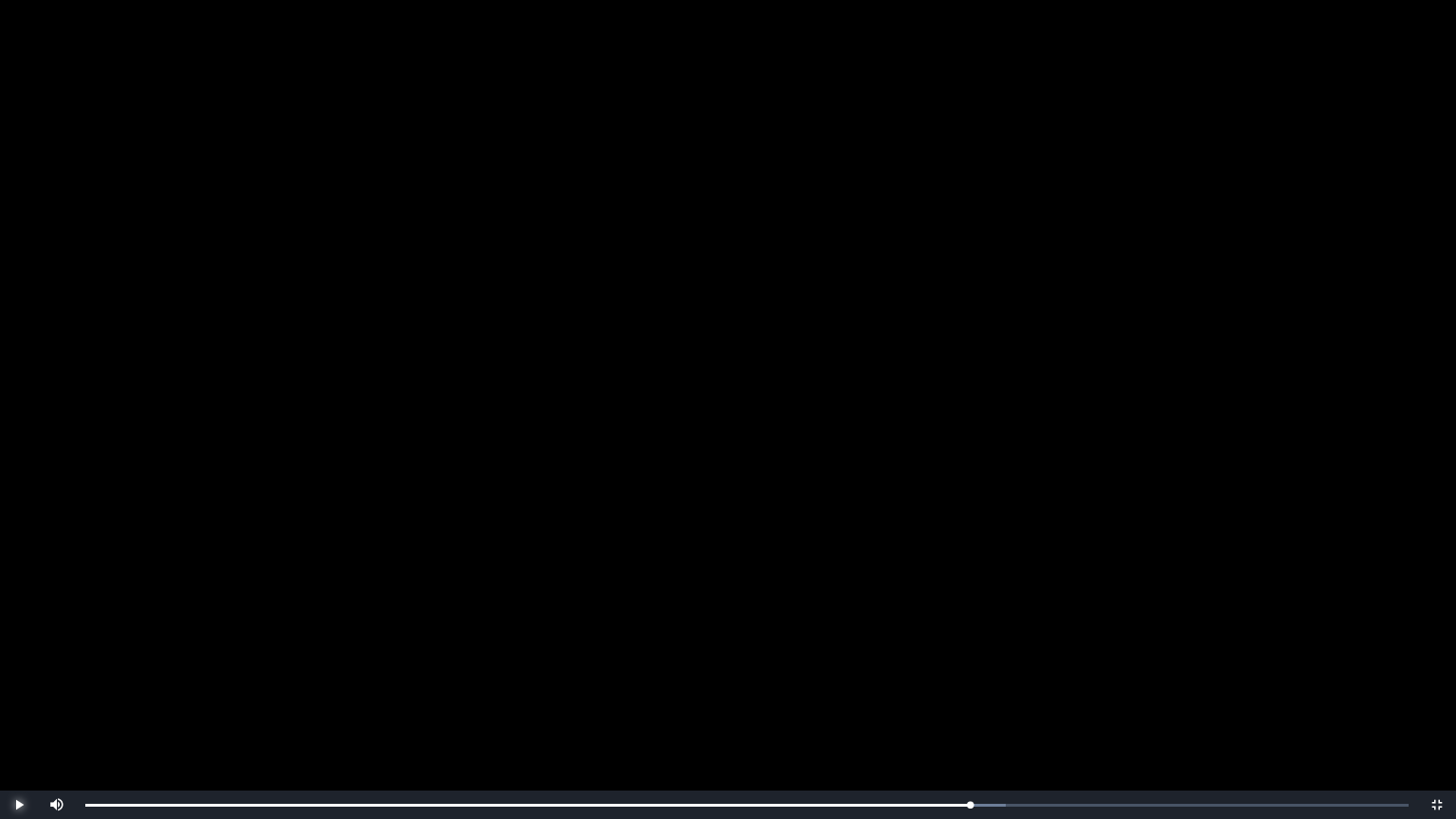 click at bounding box center [19, 805] 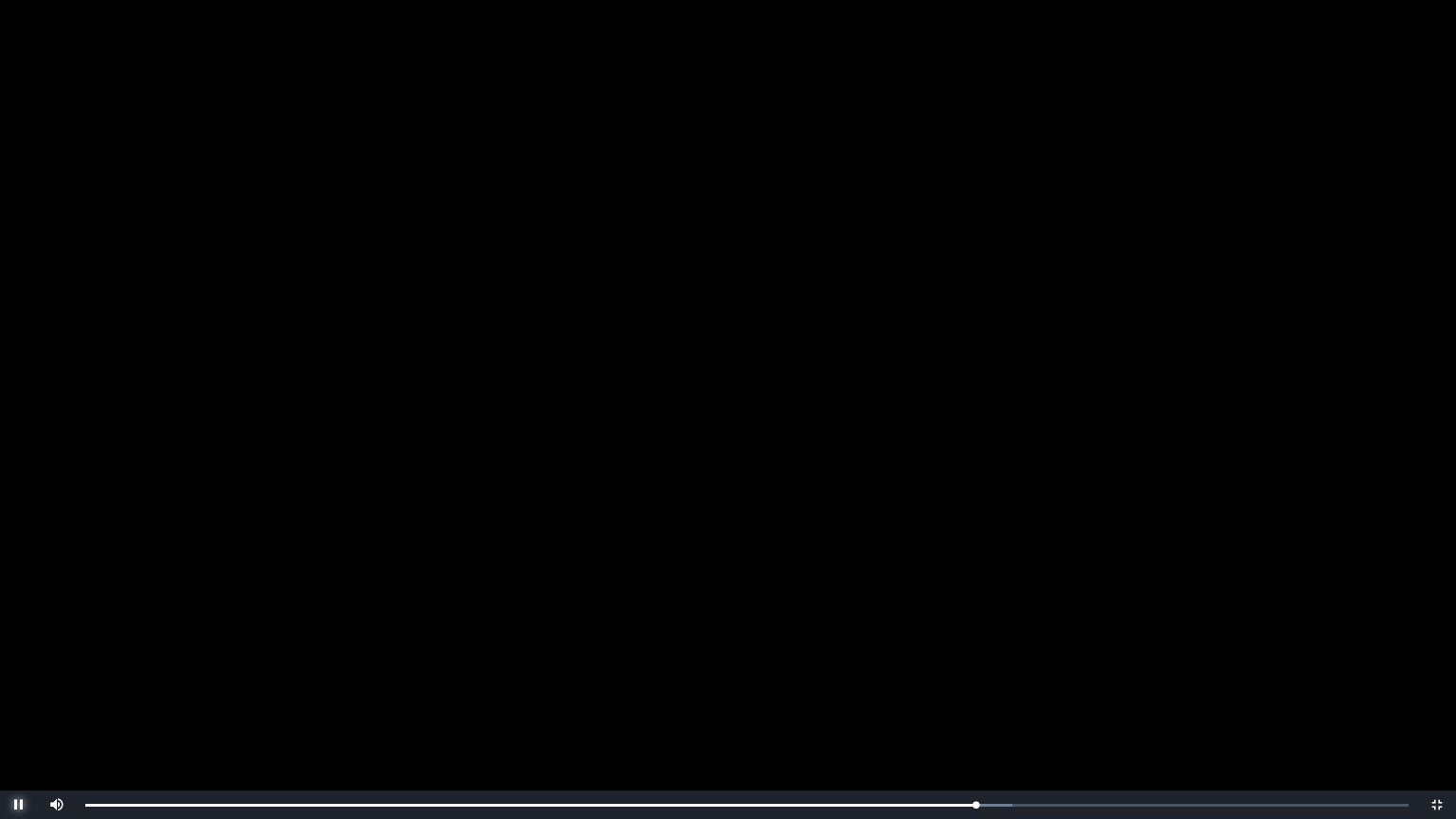 click at bounding box center (19, 805) 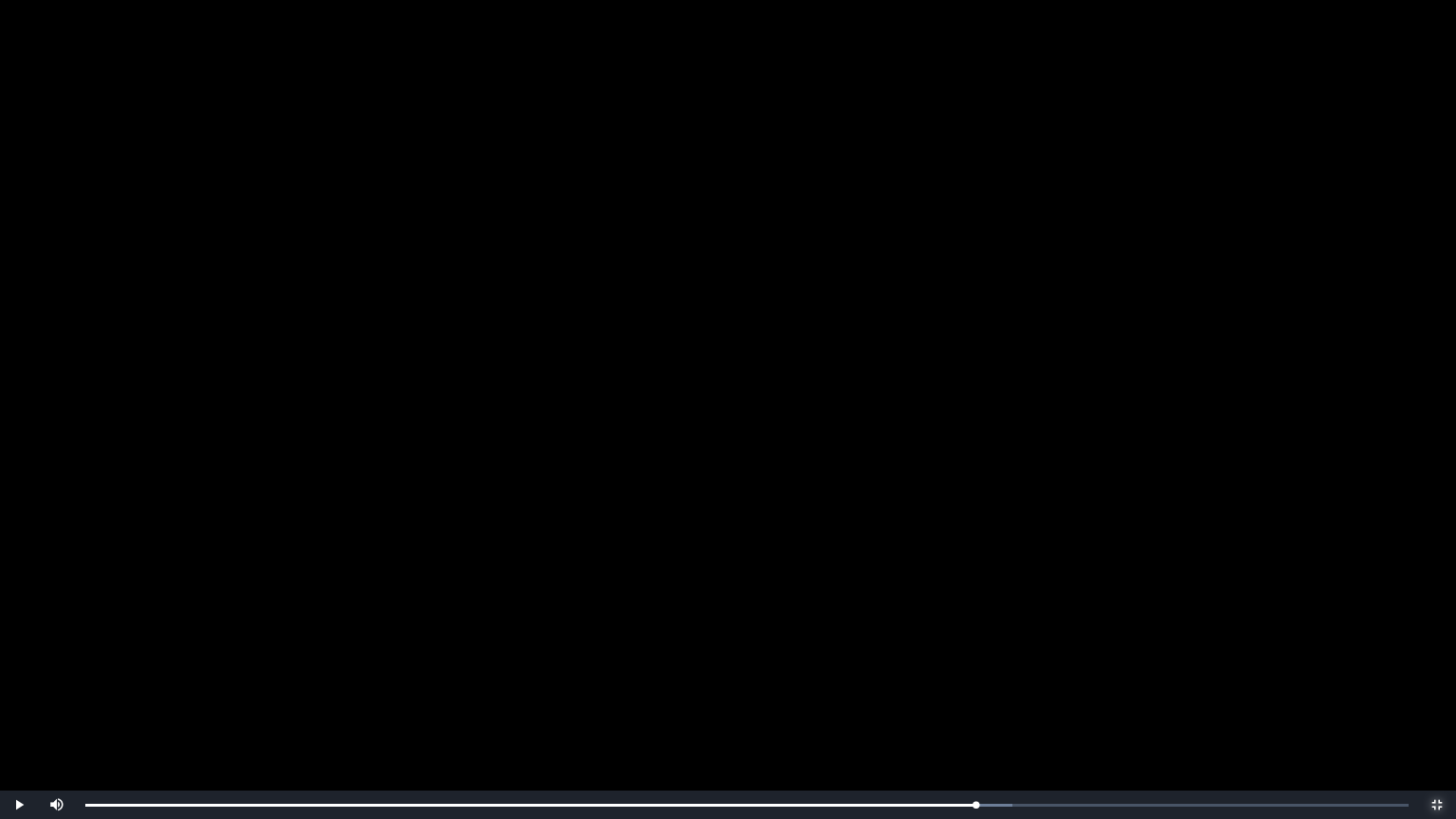 click at bounding box center (1437, 805) 